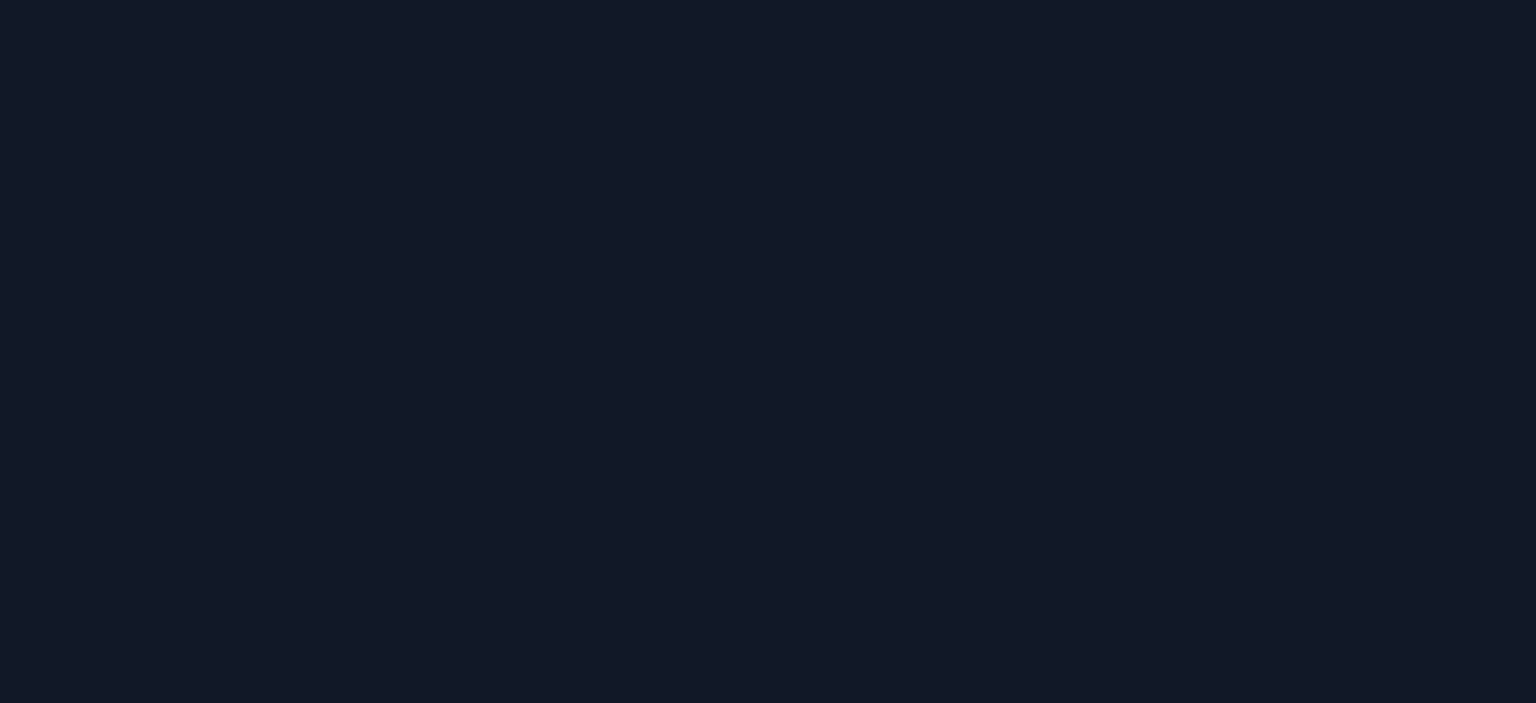 scroll, scrollTop: 0, scrollLeft: 0, axis: both 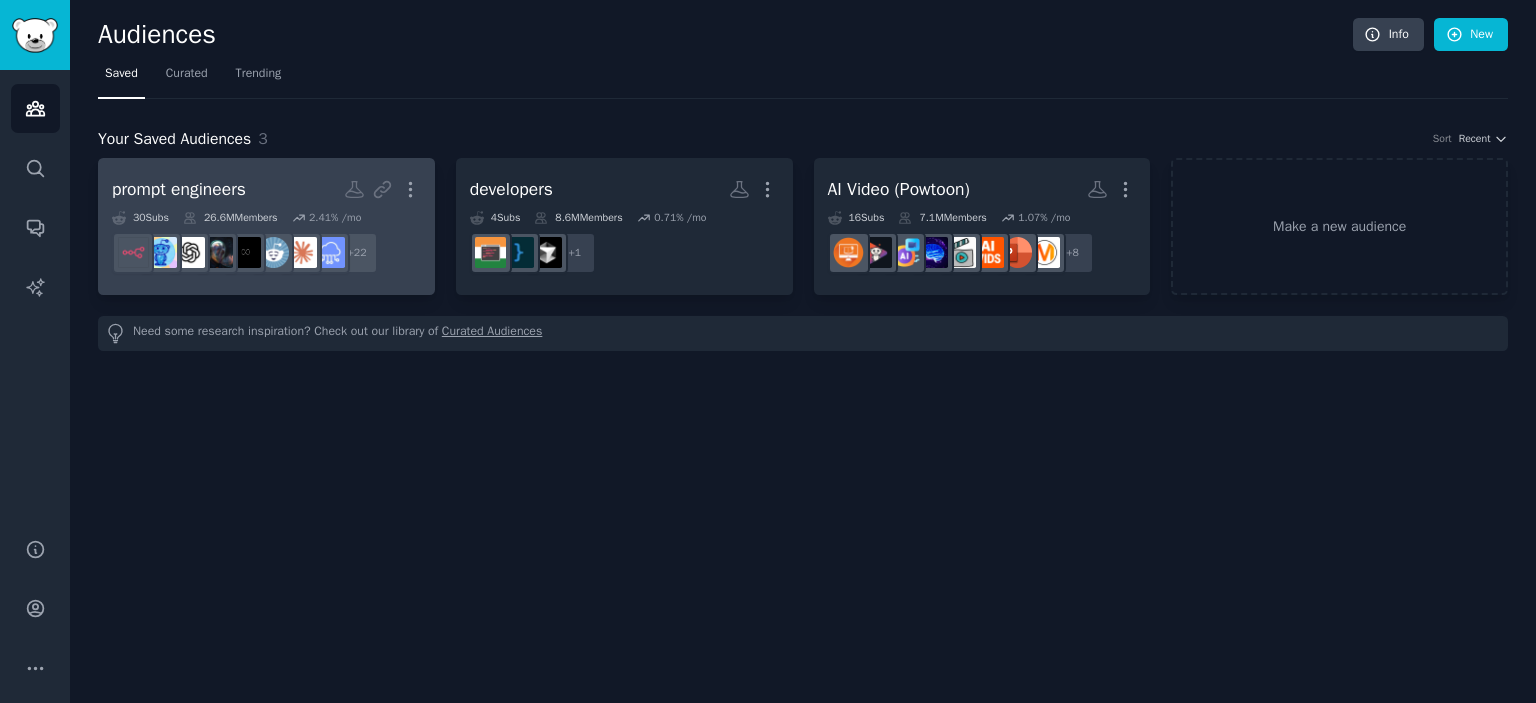click on "prompt engineers Custom Audience More" at bounding box center [266, 189] 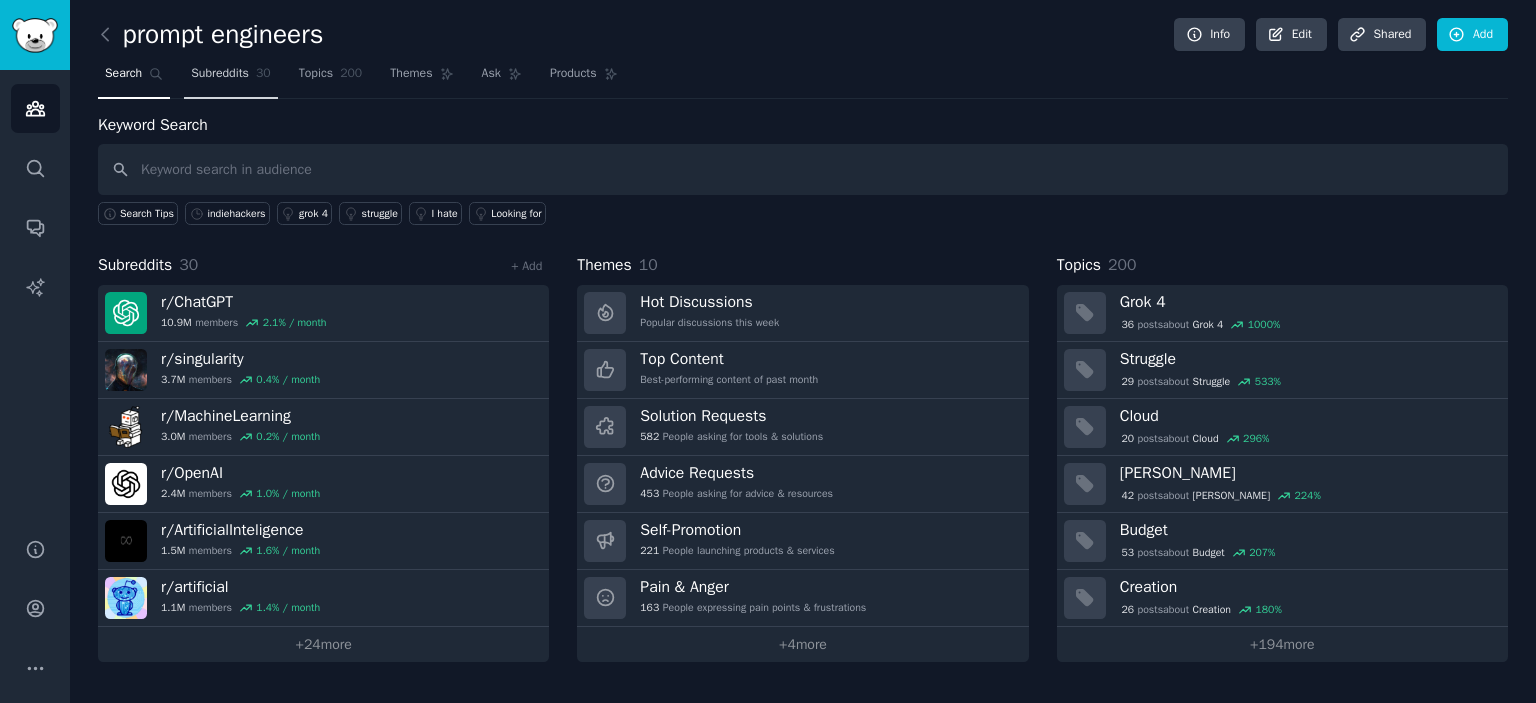 click on "Subreddits" at bounding box center (220, 74) 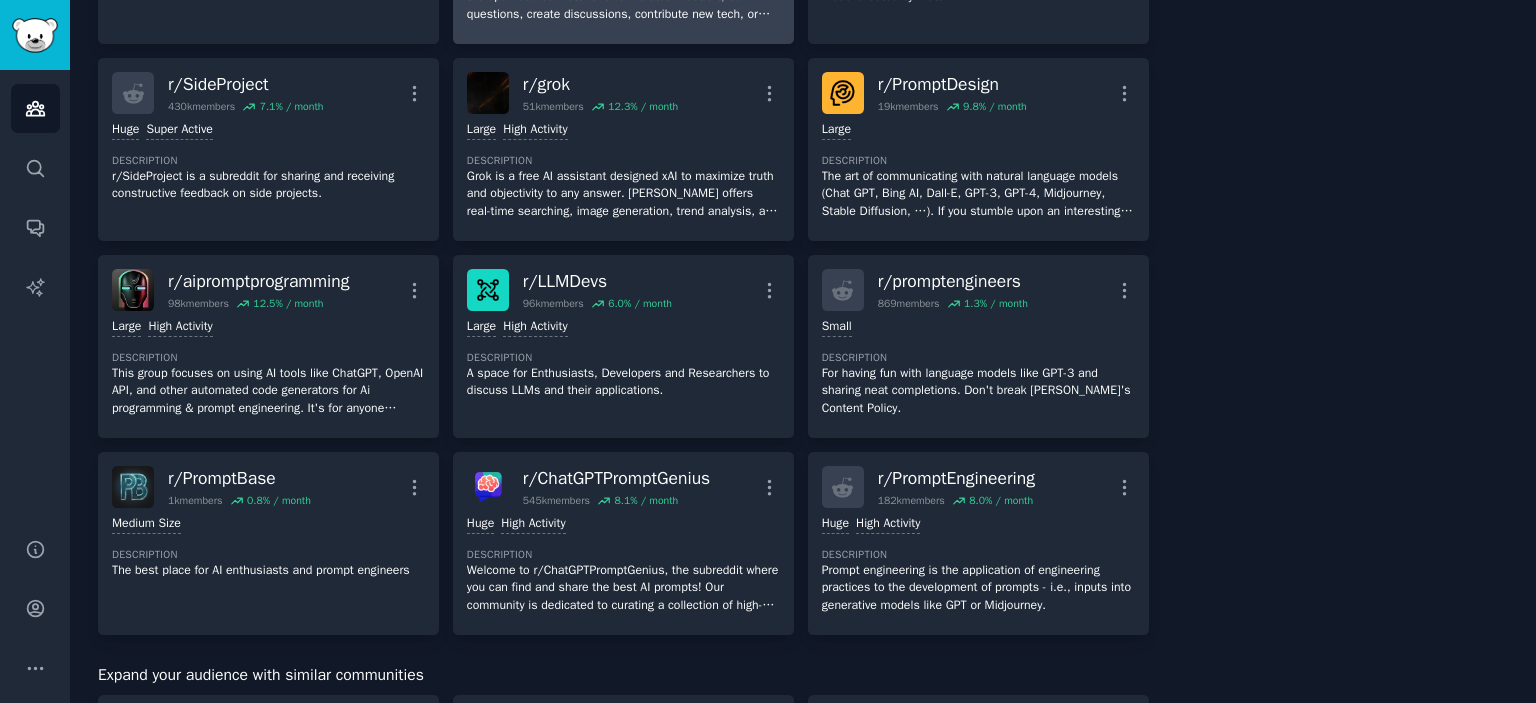 scroll, scrollTop: 1500, scrollLeft: 0, axis: vertical 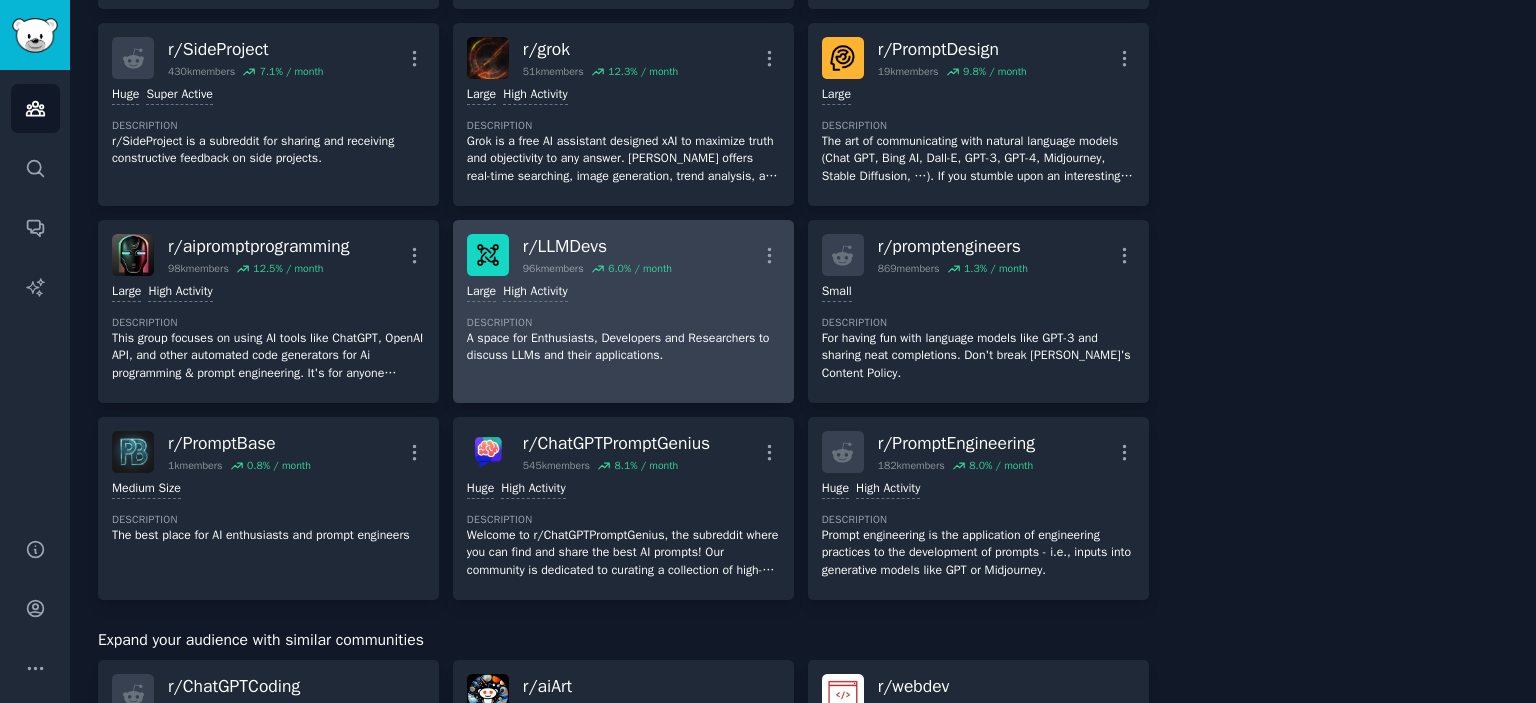 click on "r/ LLMDevs" at bounding box center (597, 246) 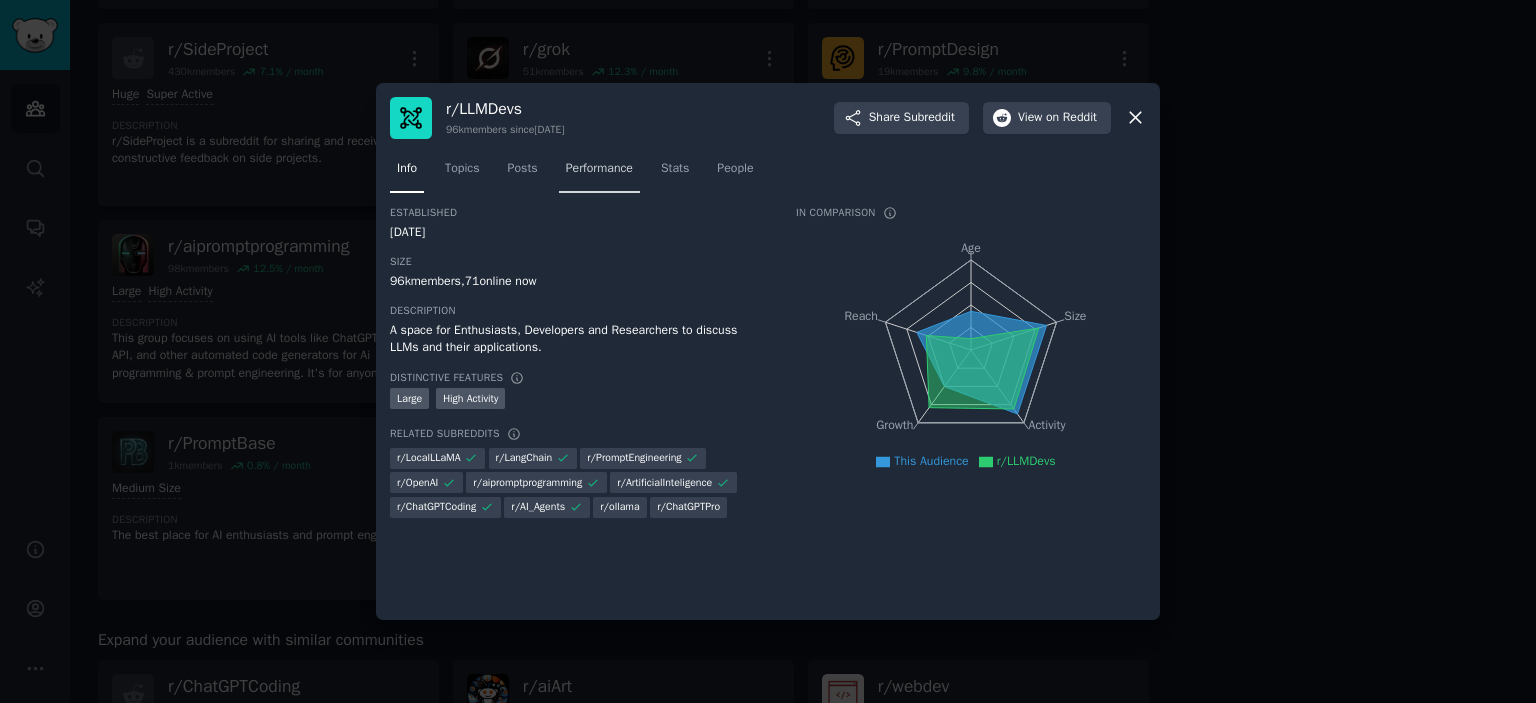 click on "Performance" at bounding box center [599, 169] 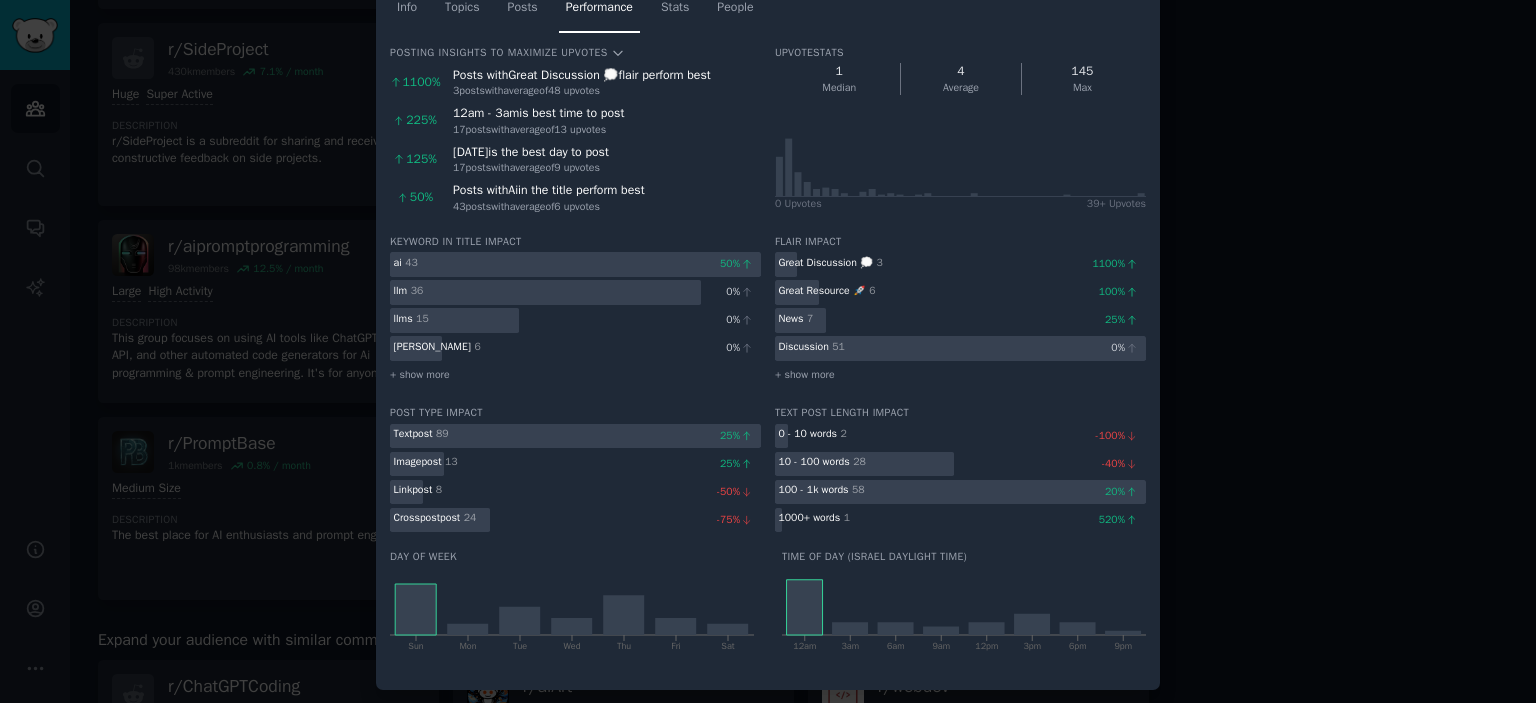 scroll, scrollTop: 0, scrollLeft: 0, axis: both 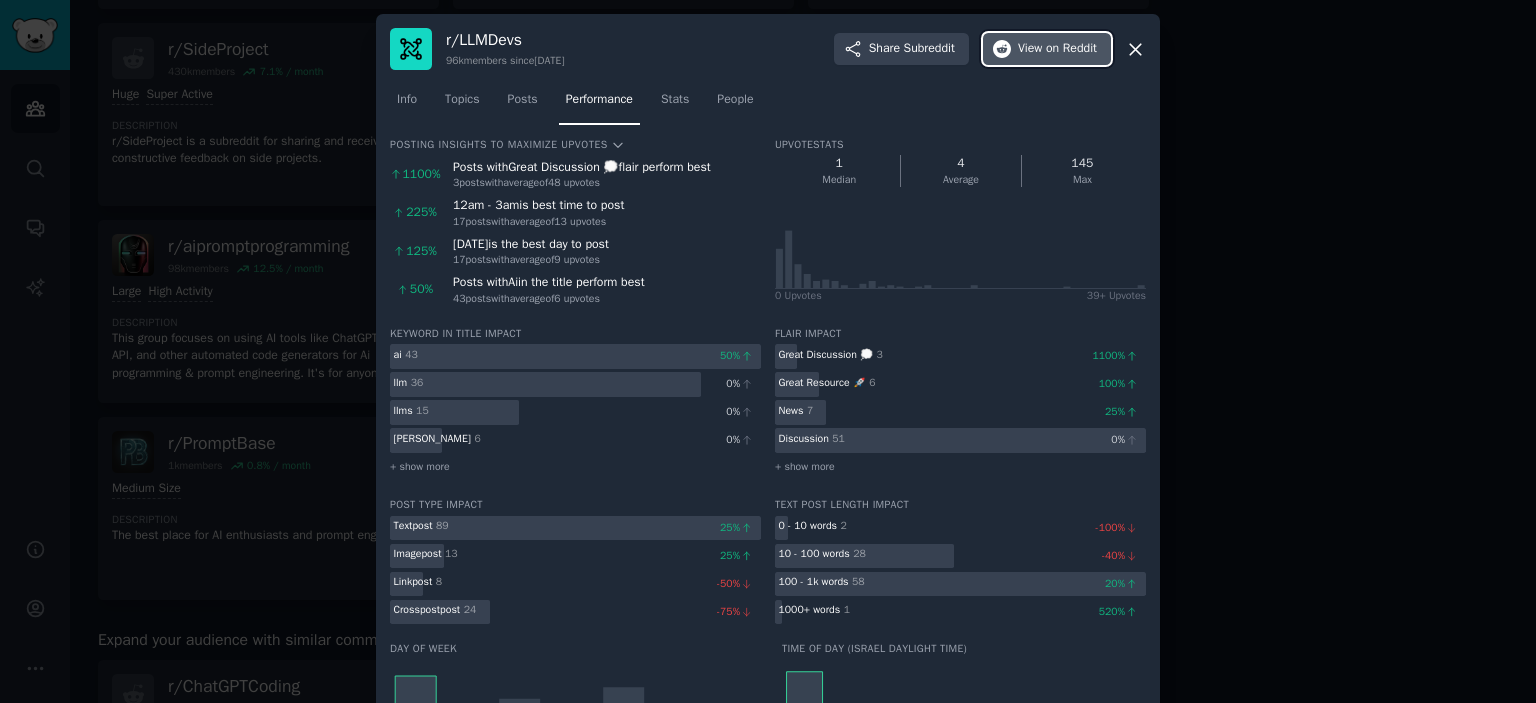 click on "View  on Reddit" at bounding box center (1057, 49) 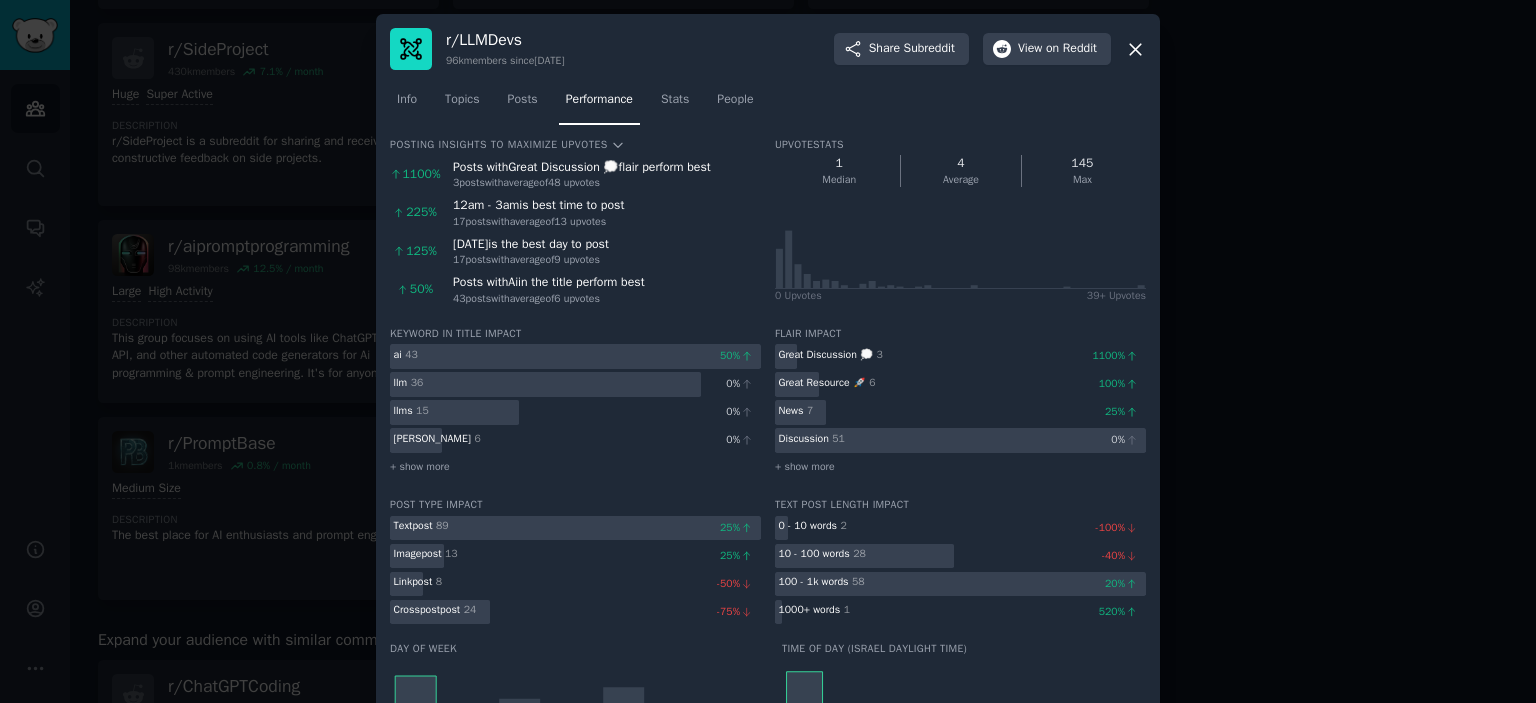 click at bounding box center [768, 351] 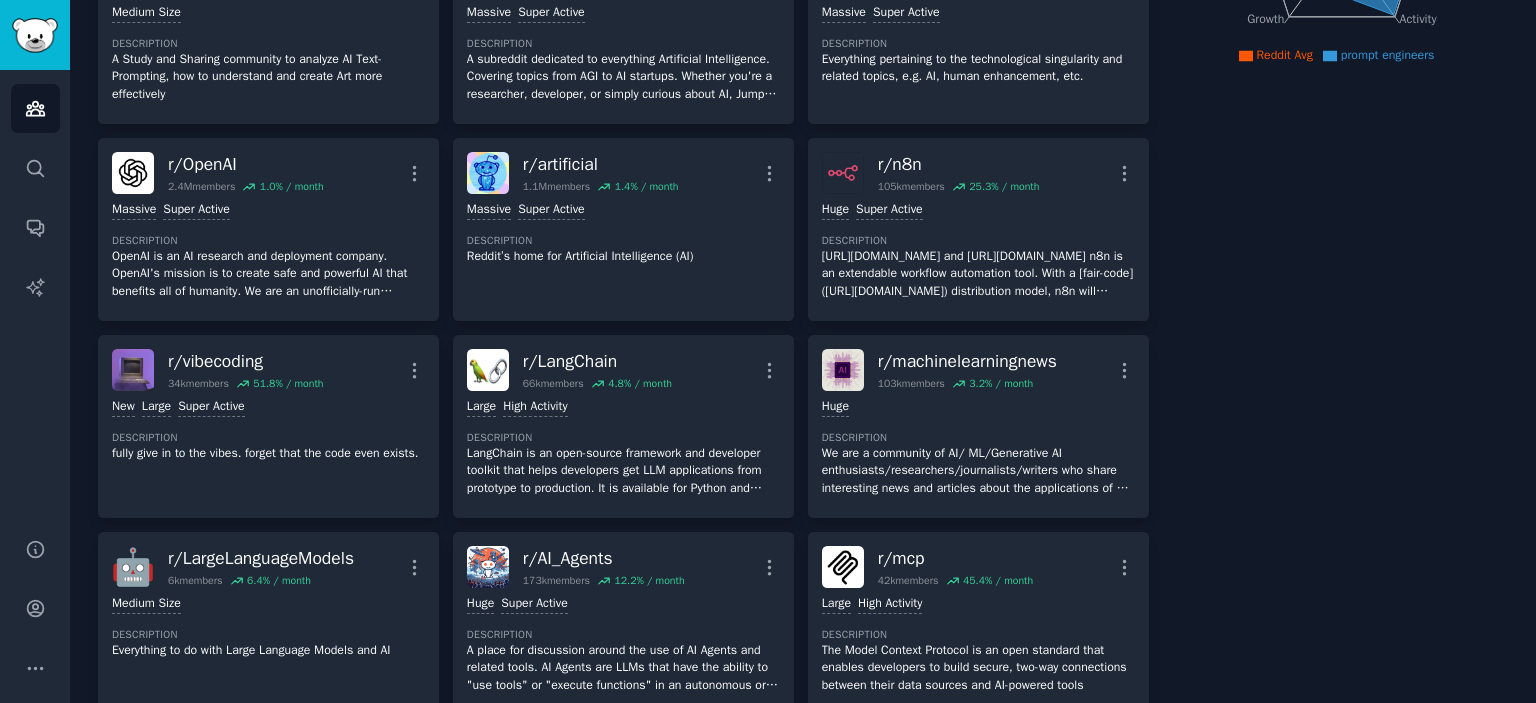 scroll, scrollTop: 400, scrollLeft: 0, axis: vertical 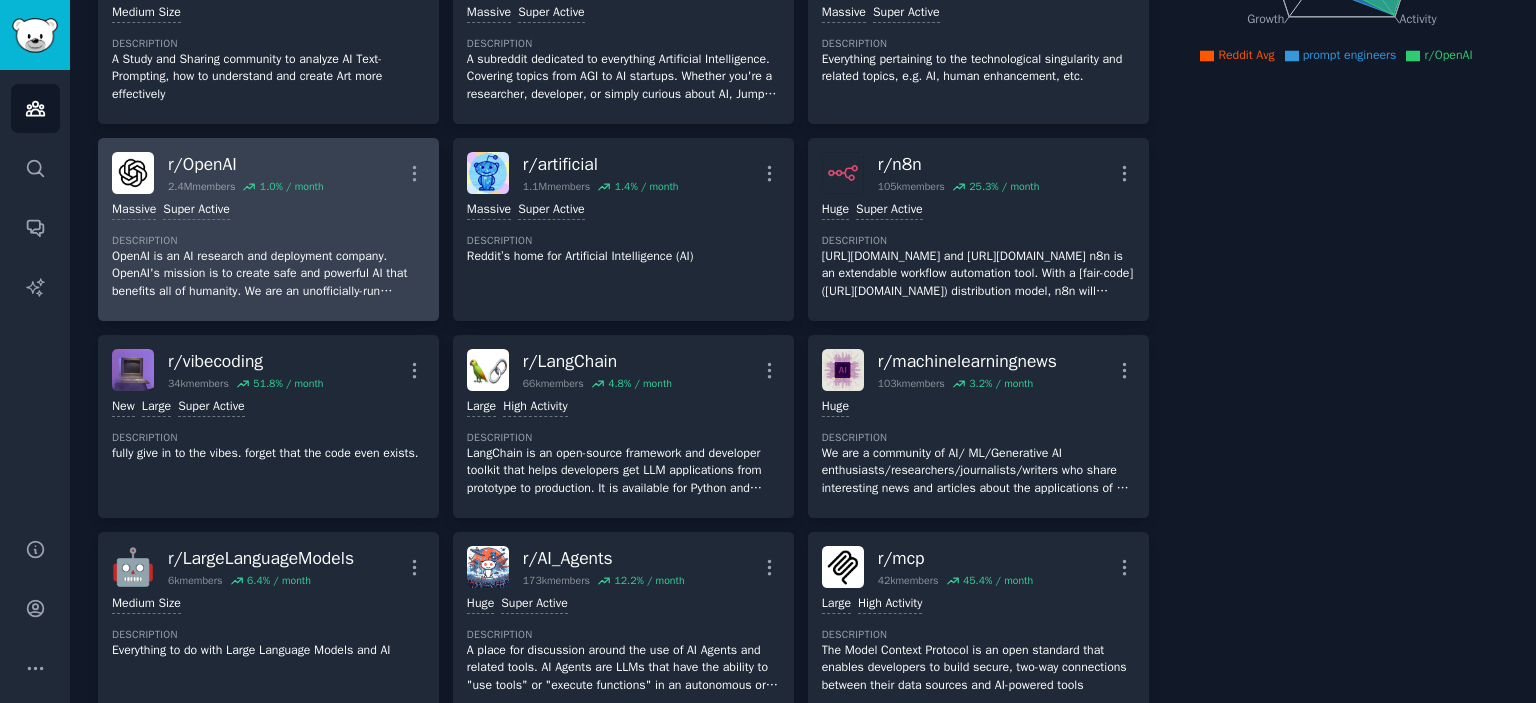 click on "OpenAI is an AI research and deployment company. OpenAI's mission is to create safe and powerful AI that benefits all of humanity. We are an unofficially-run community. OpenAI makes Sora, ChatGPT, and DALL·E 3." at bounding box center (268, 274) 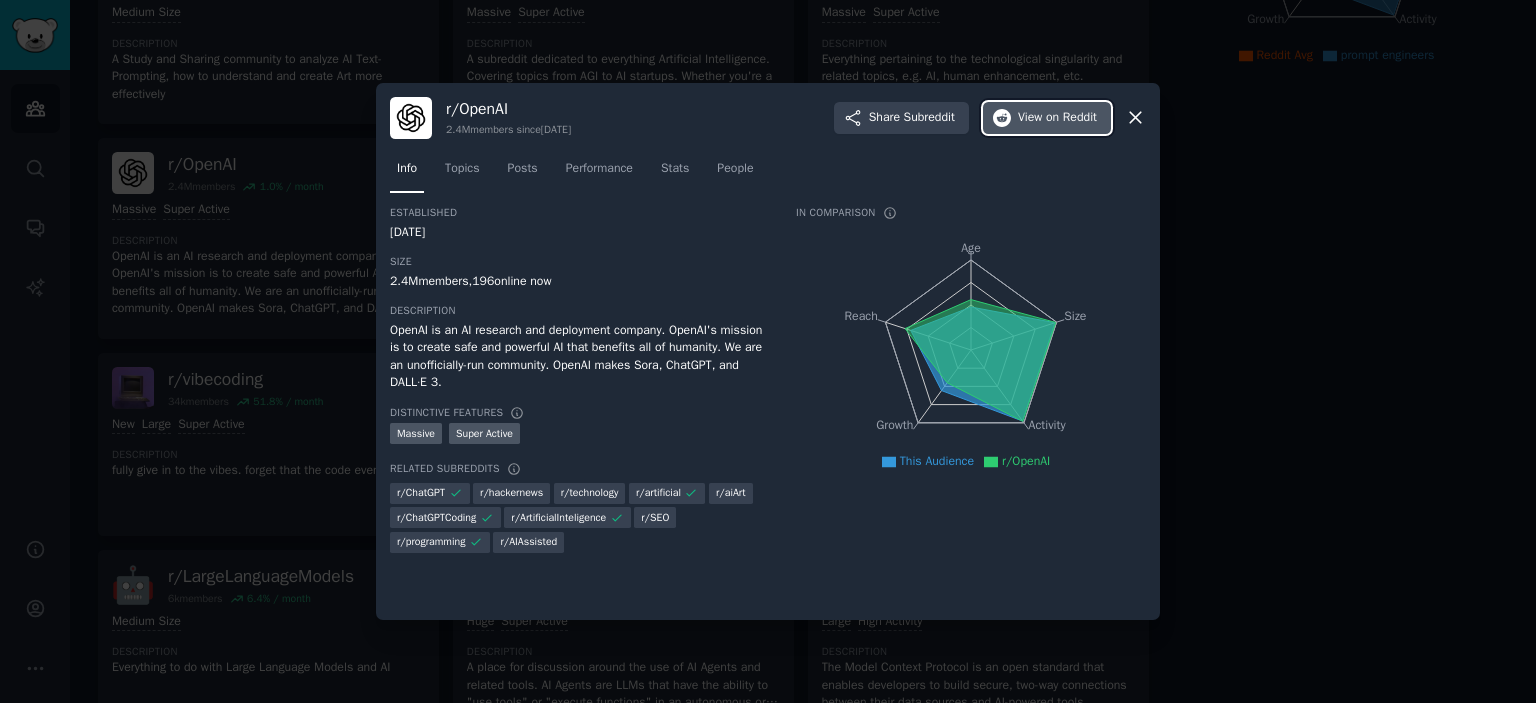 click on "View  on Reddit" at bounding box center [1047, 118] 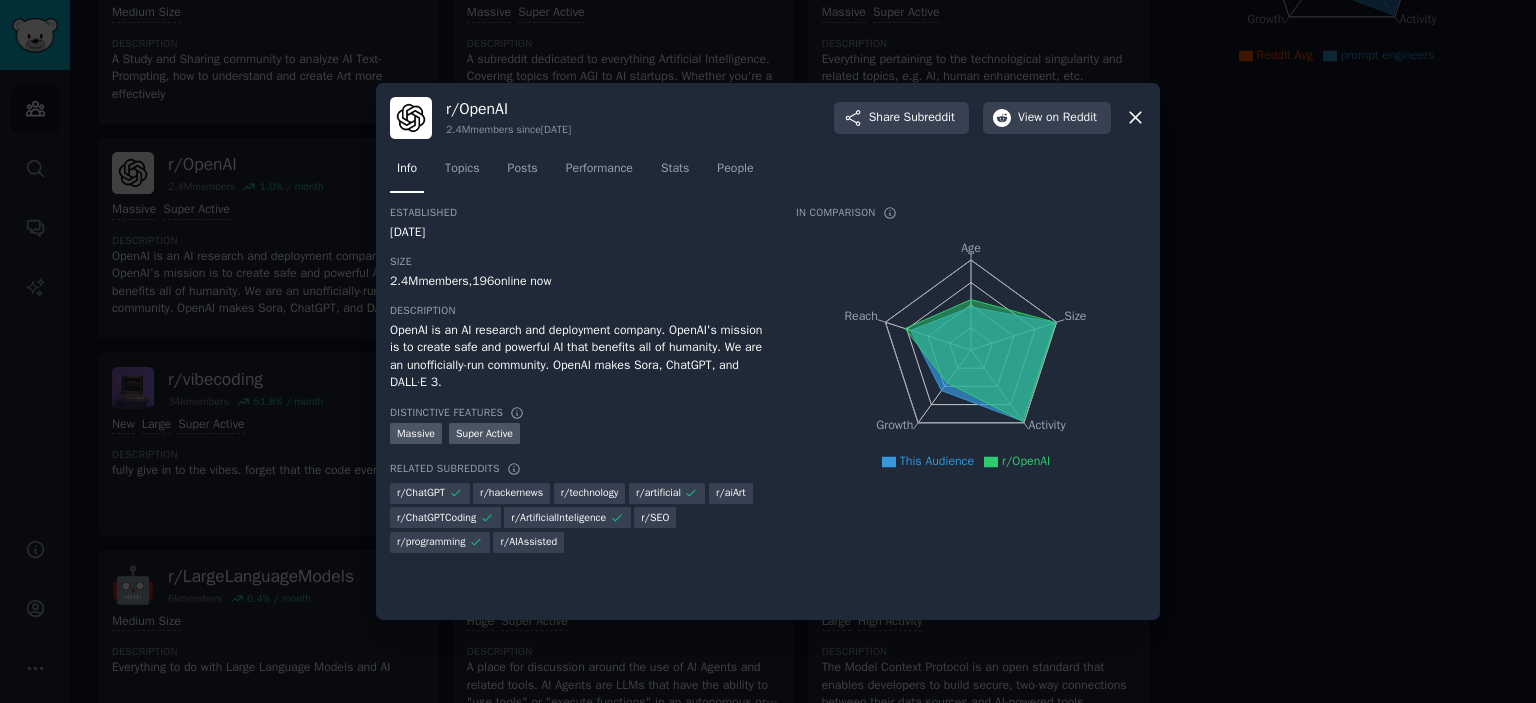 click 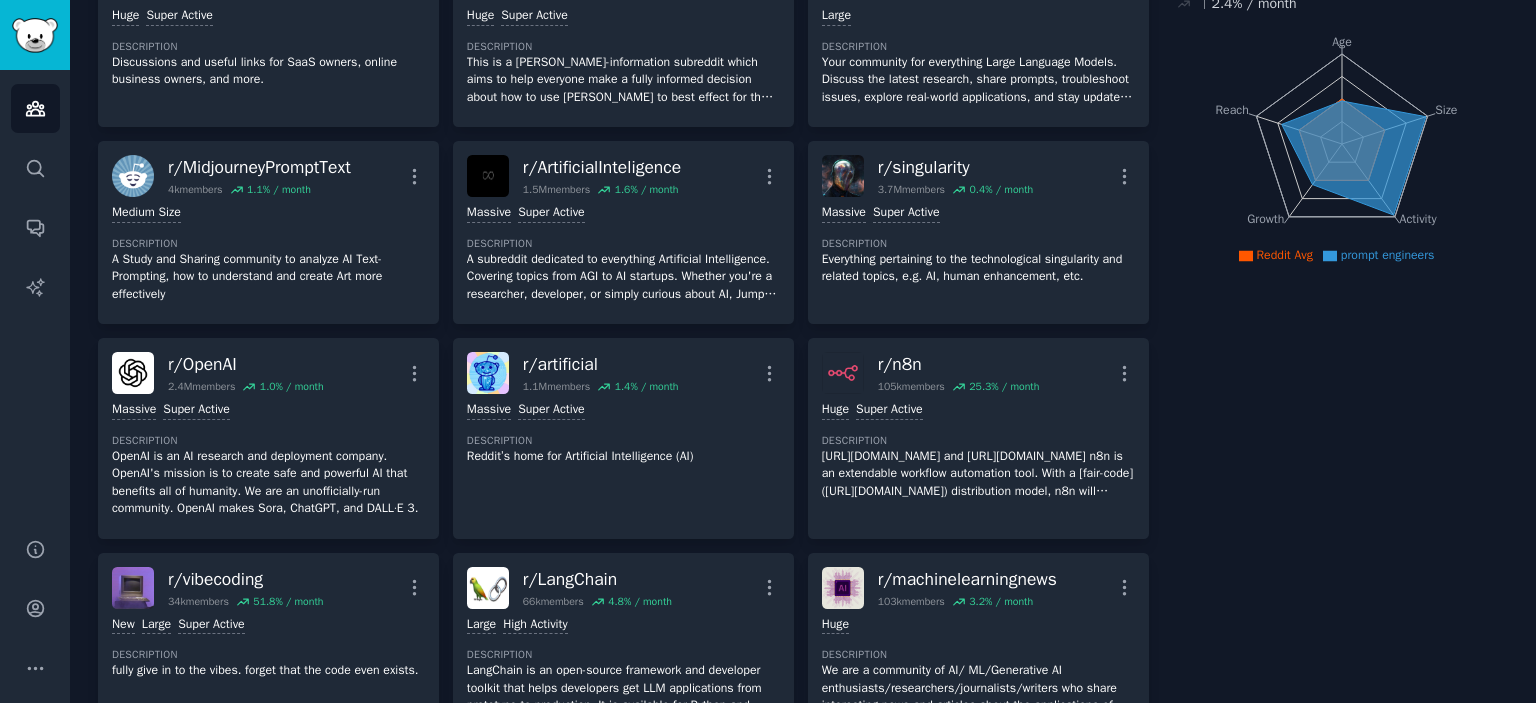 scroll, scrollTop: 0, scrollLeft: 0, axis: both 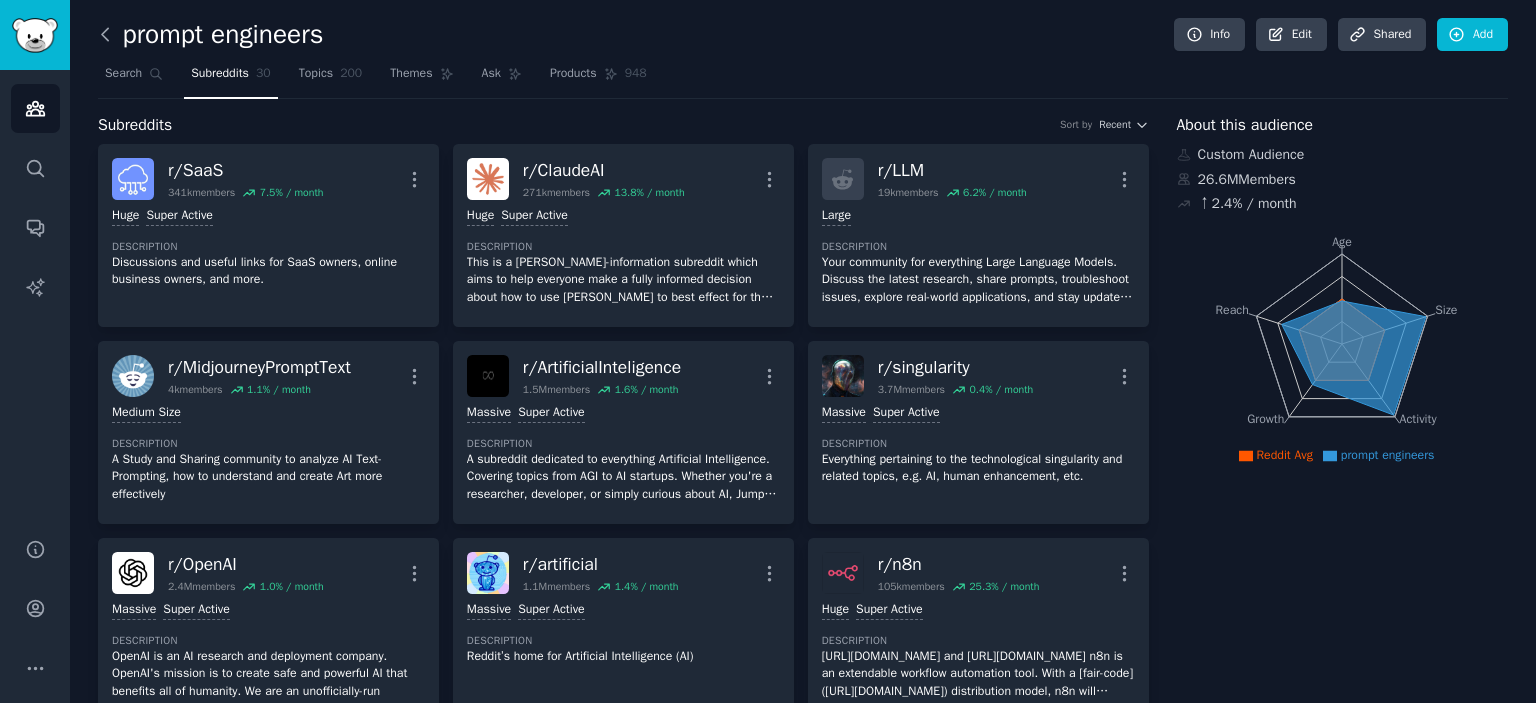 click 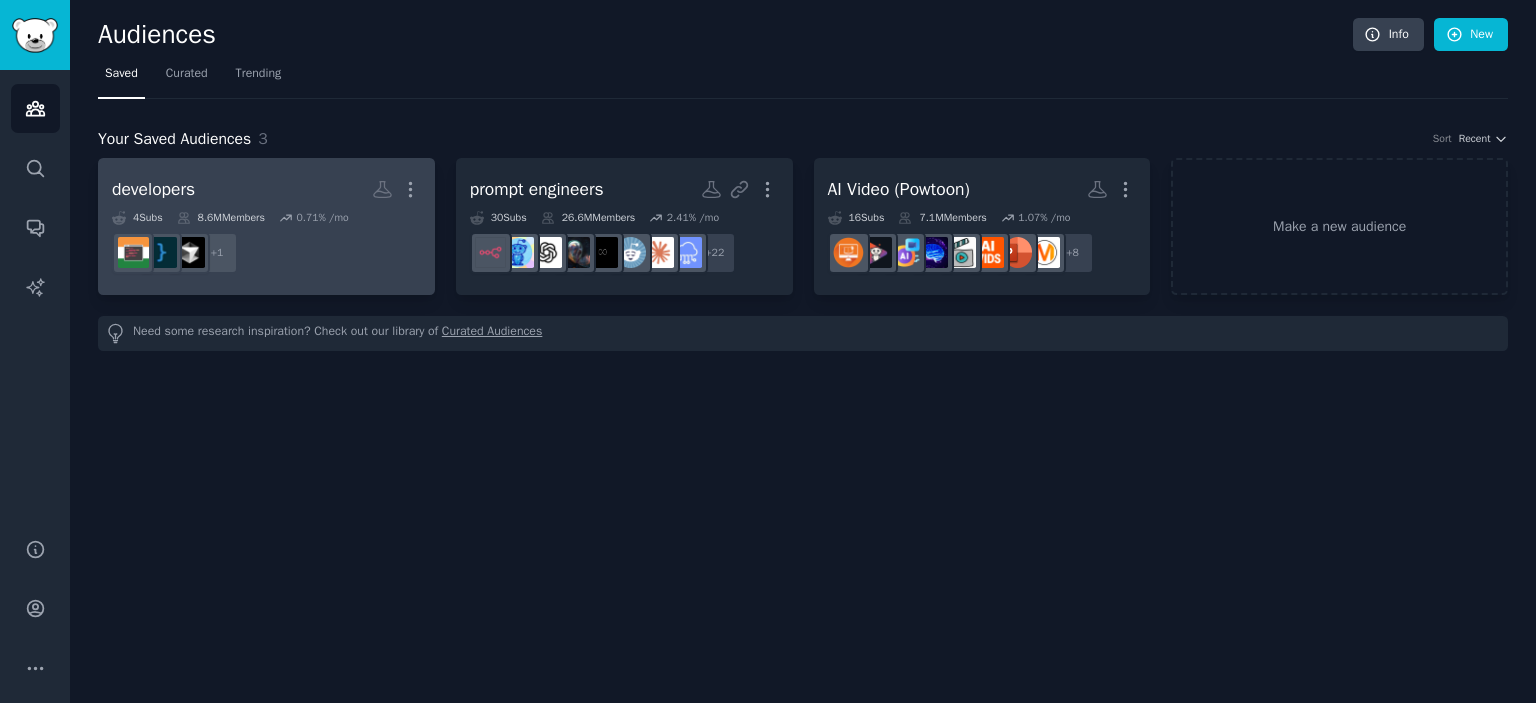 click on "developers More" at bounding box center (266, 189) 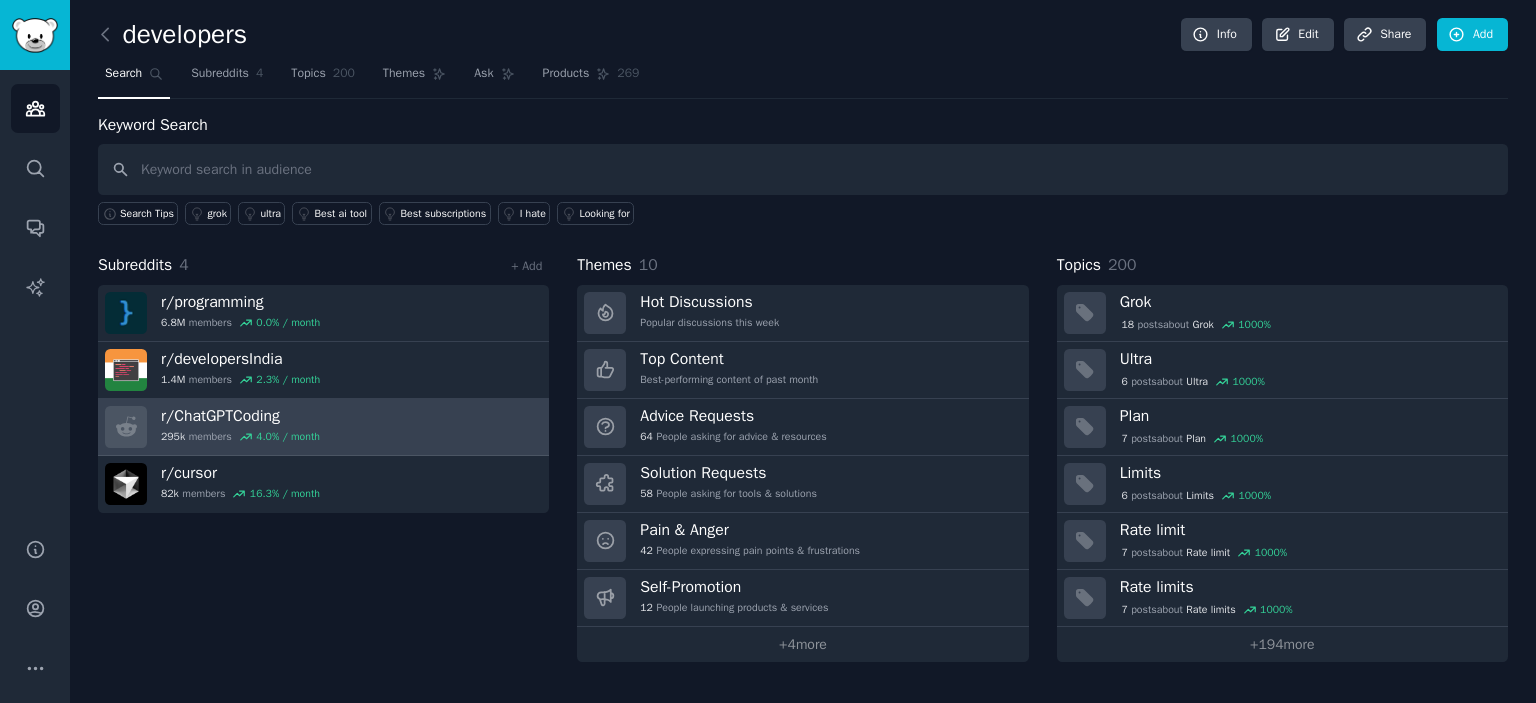click on "r/ ChatGPTCoding 295k  members 4.0 % / month" at bounding box center (323, 427) 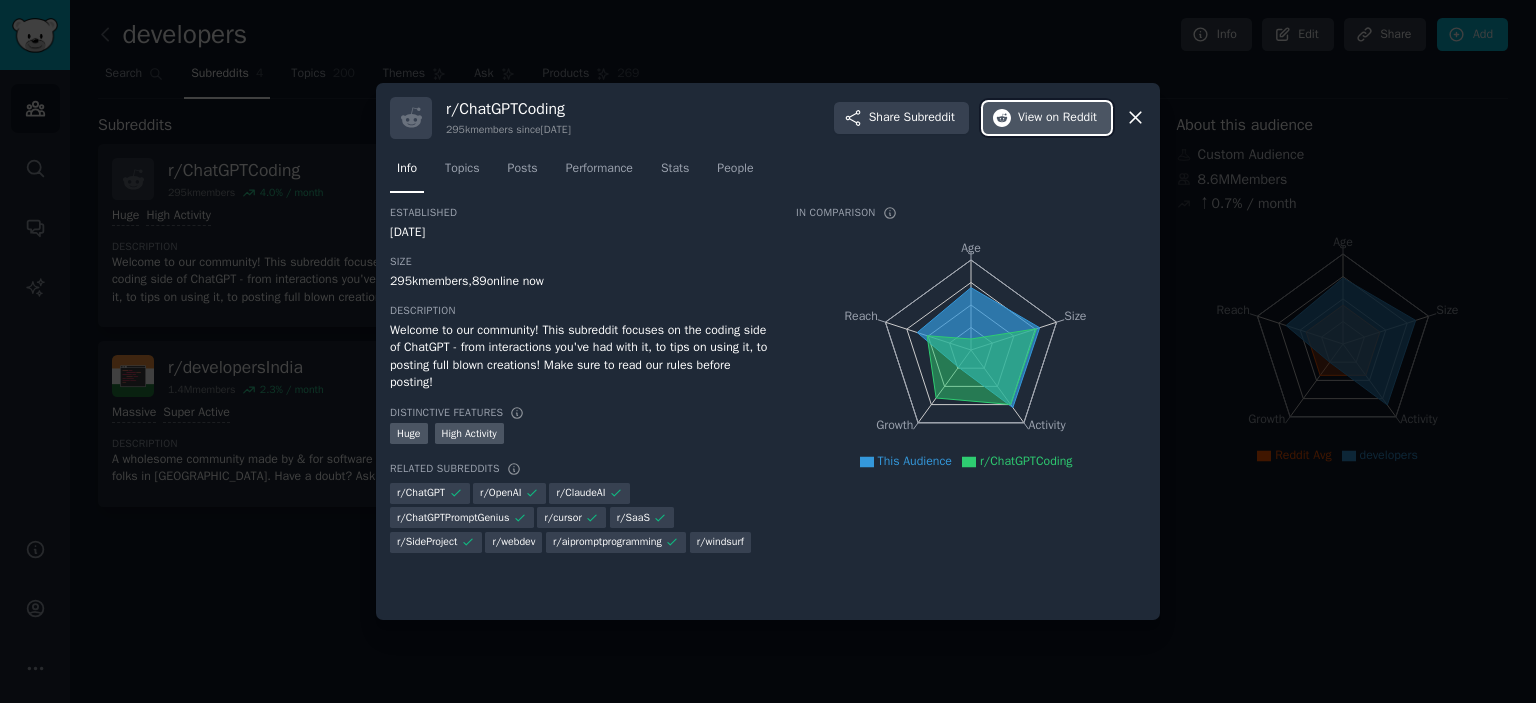 click on "View  on Reddit" at bounding box center (1057, 118) 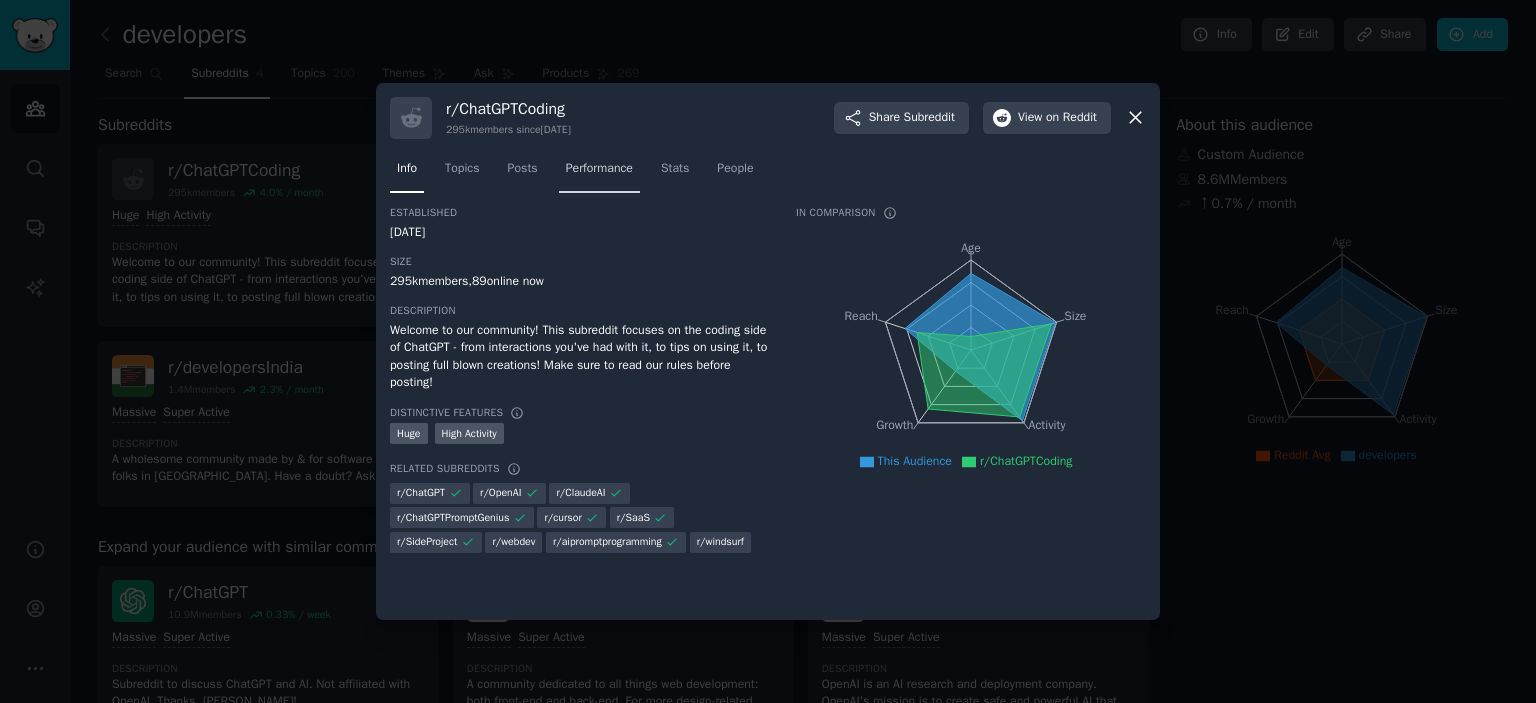 click on "Performance" at bounding box center [599, 169] 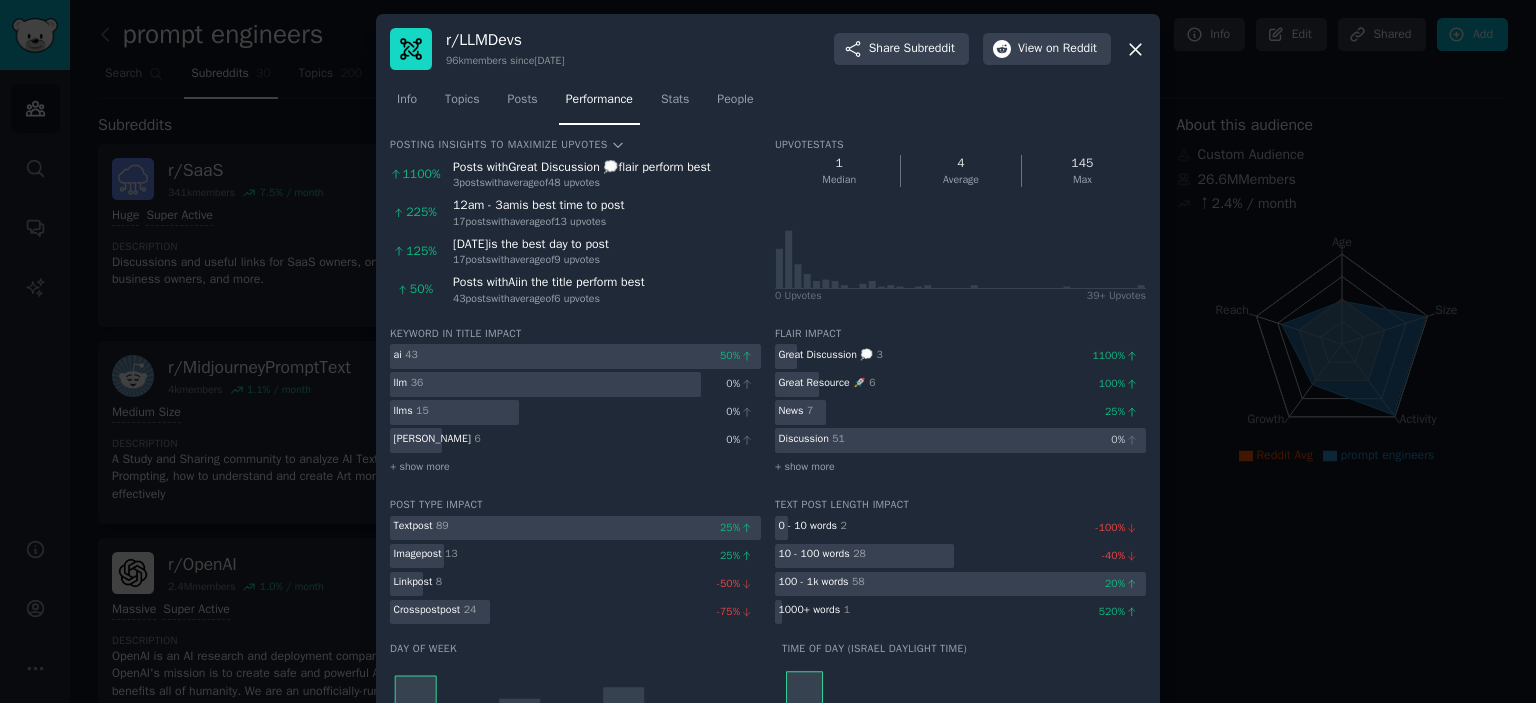 scroll, scrollTop: 0, scrollLeft: 0, axis: both 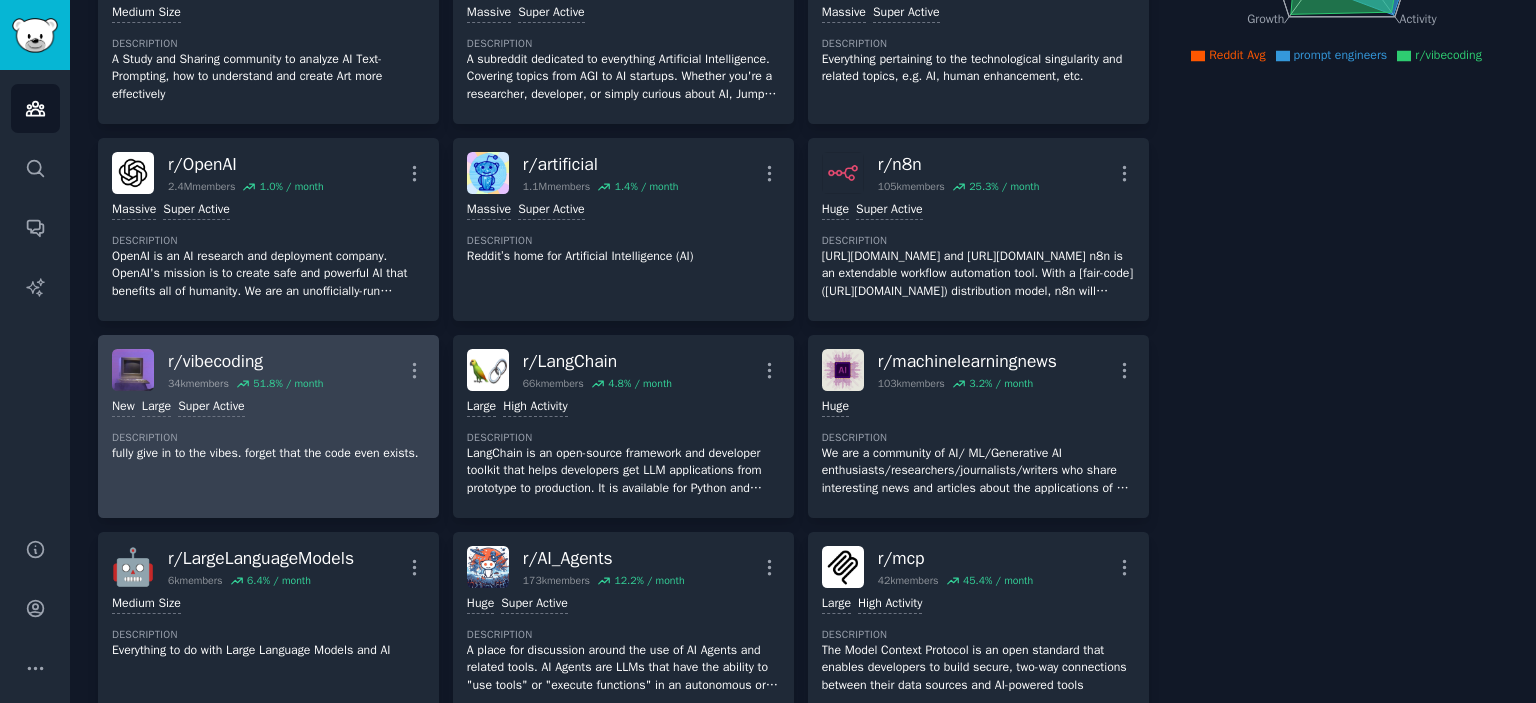 click on "r/ vibecoding" at bounding box center (245, 361) 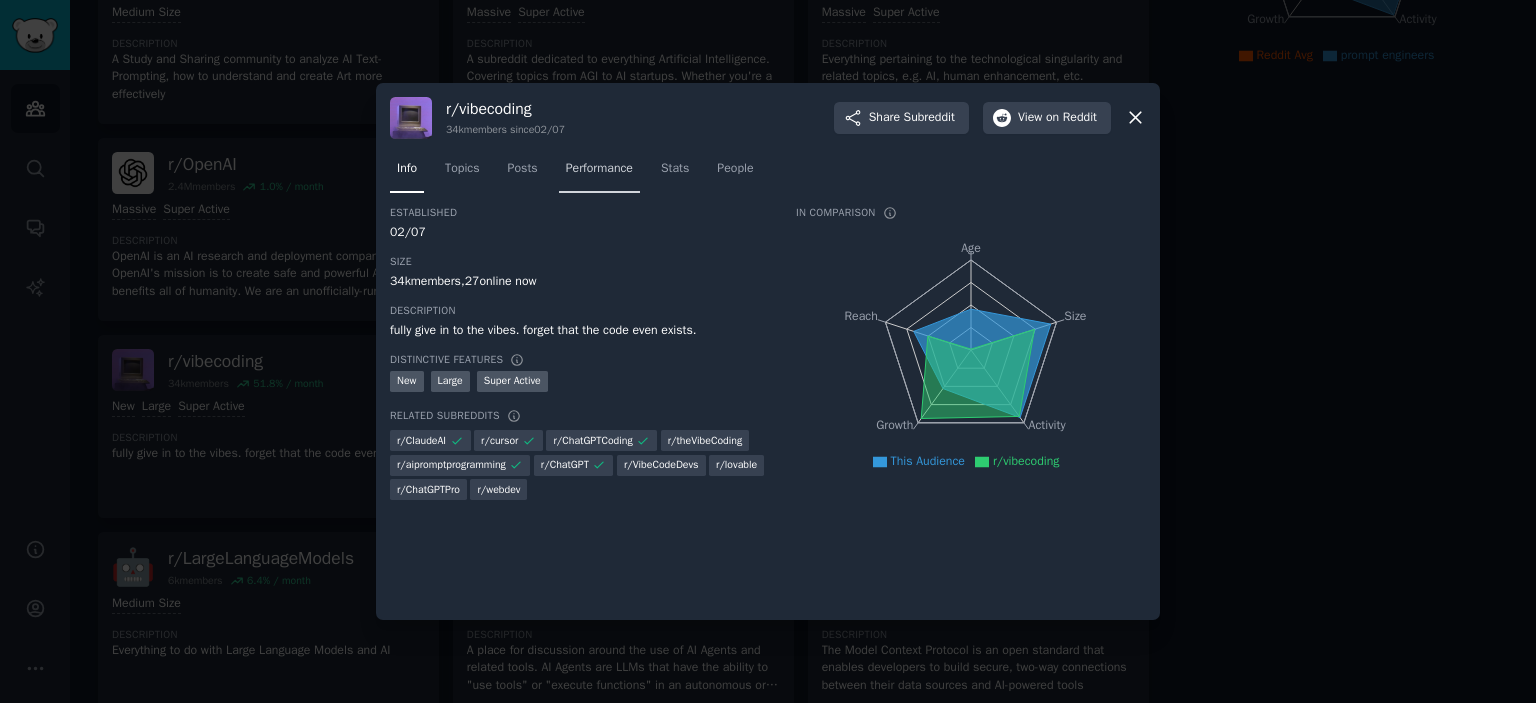 click on "Performance" at bounding box center (599, 173) 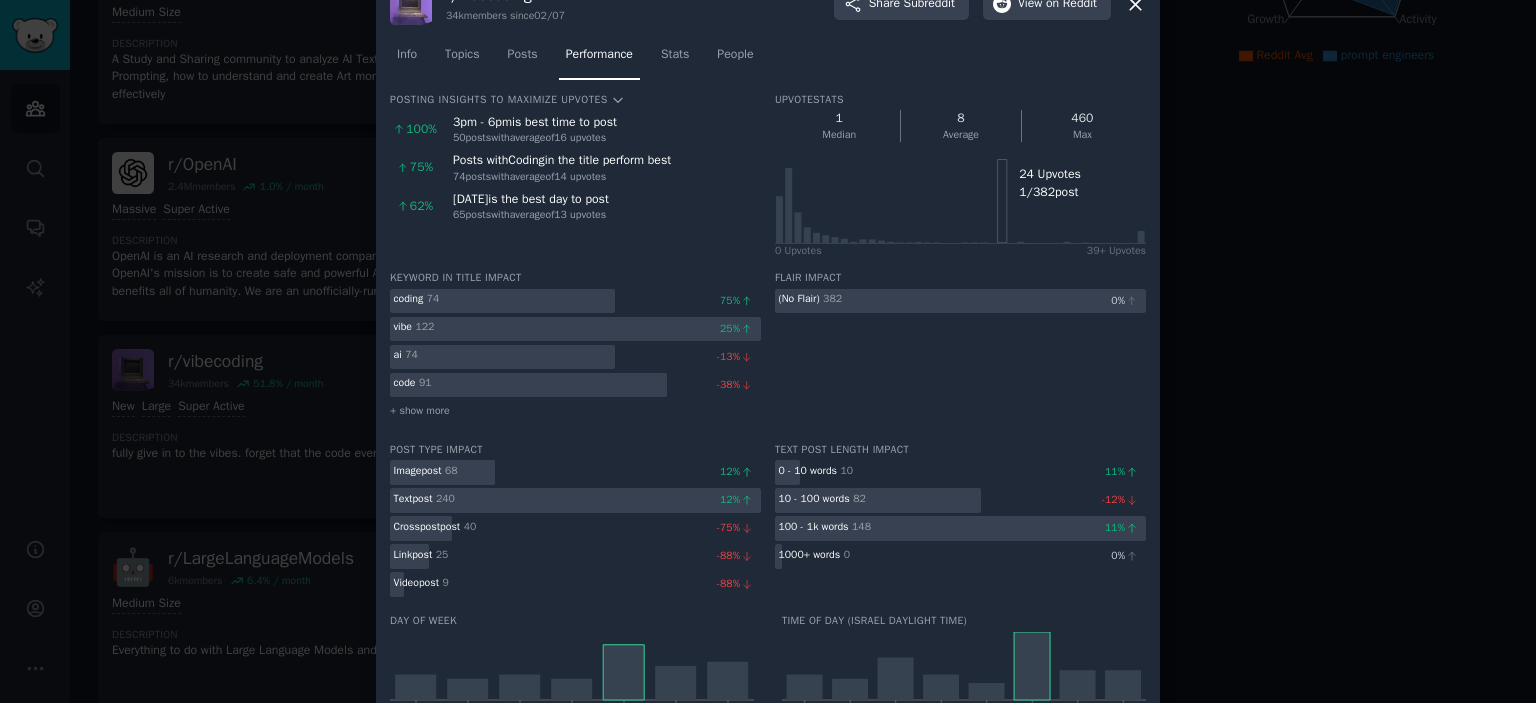scroll, scrollTop: 0, scrollLeft: 0, axis: both 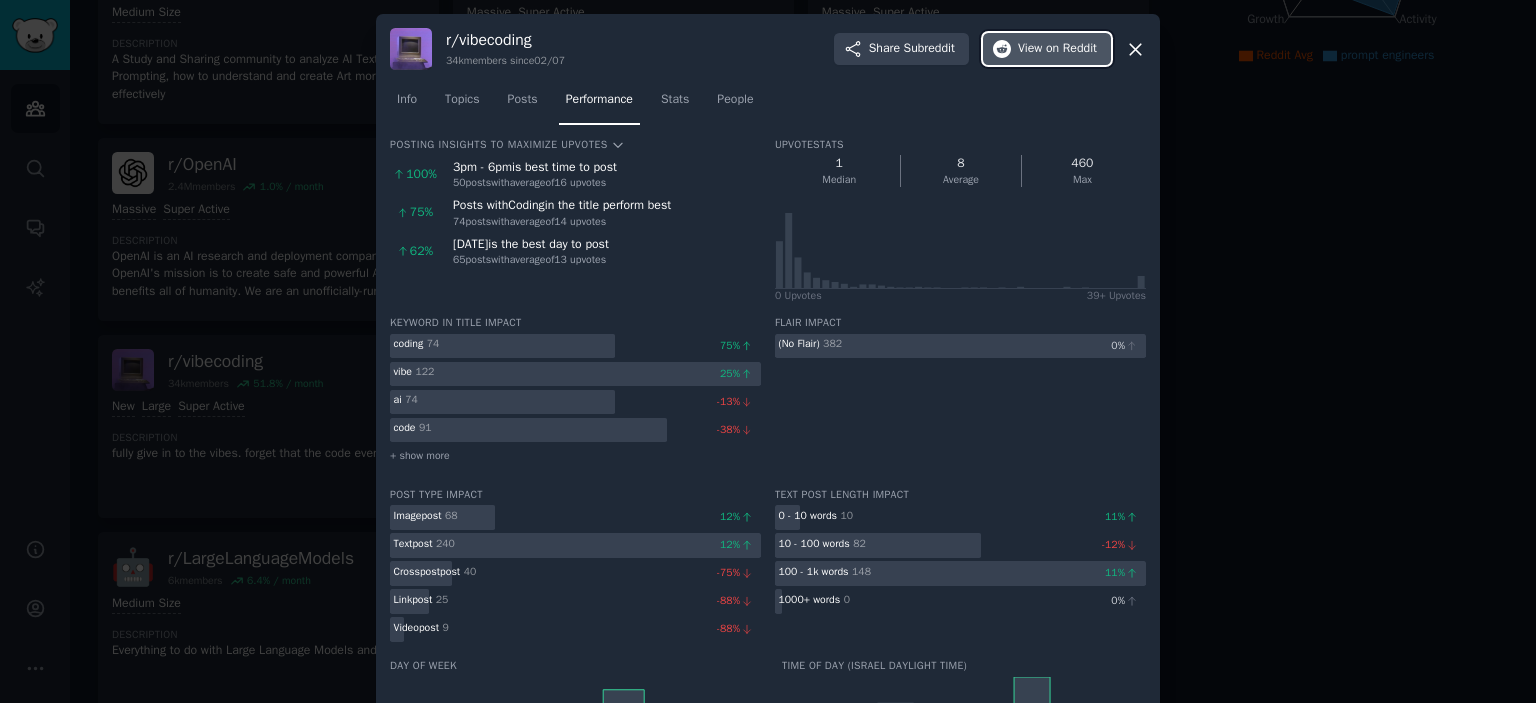 click on "on Reddit" at bounding box center (1071, 49) 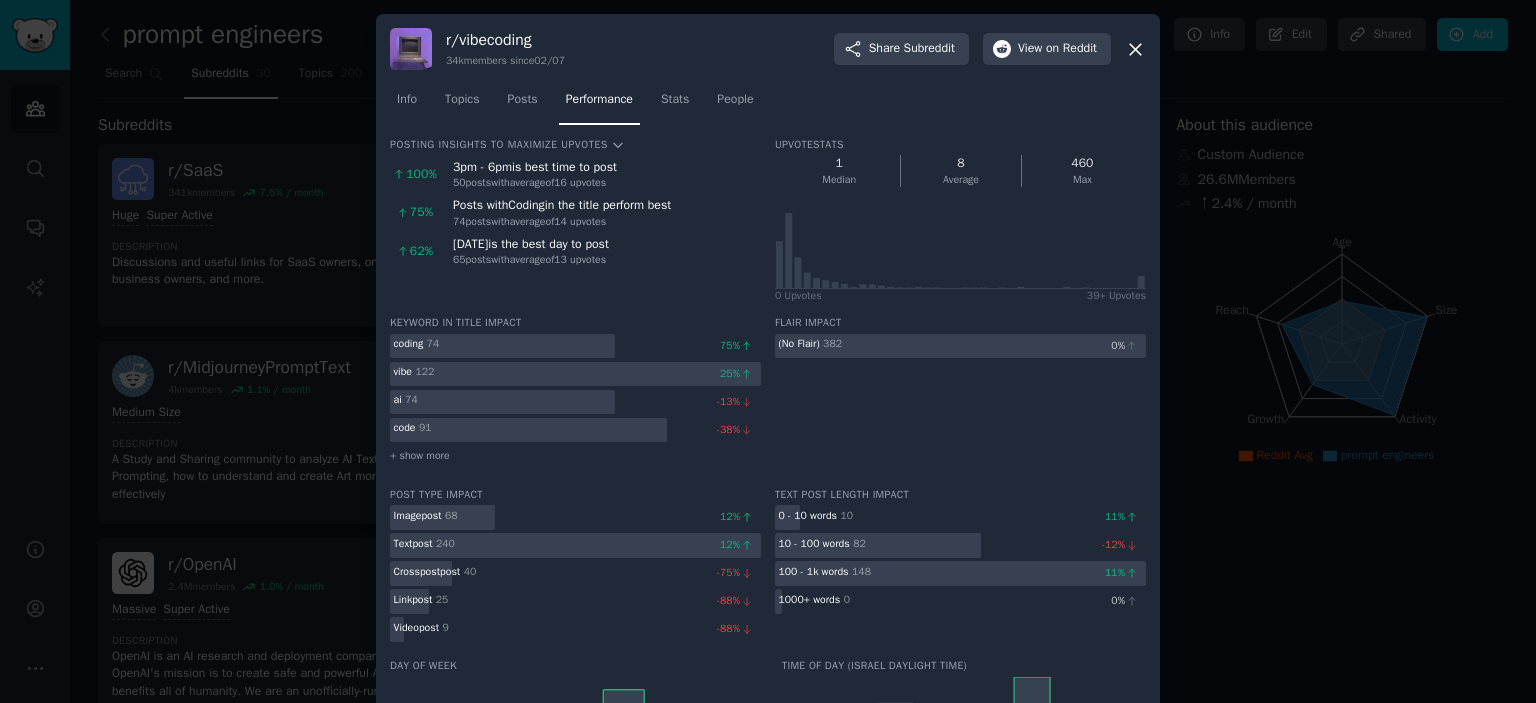 scroll, scrollTop: 0, scrollLeft: 0, axis: both 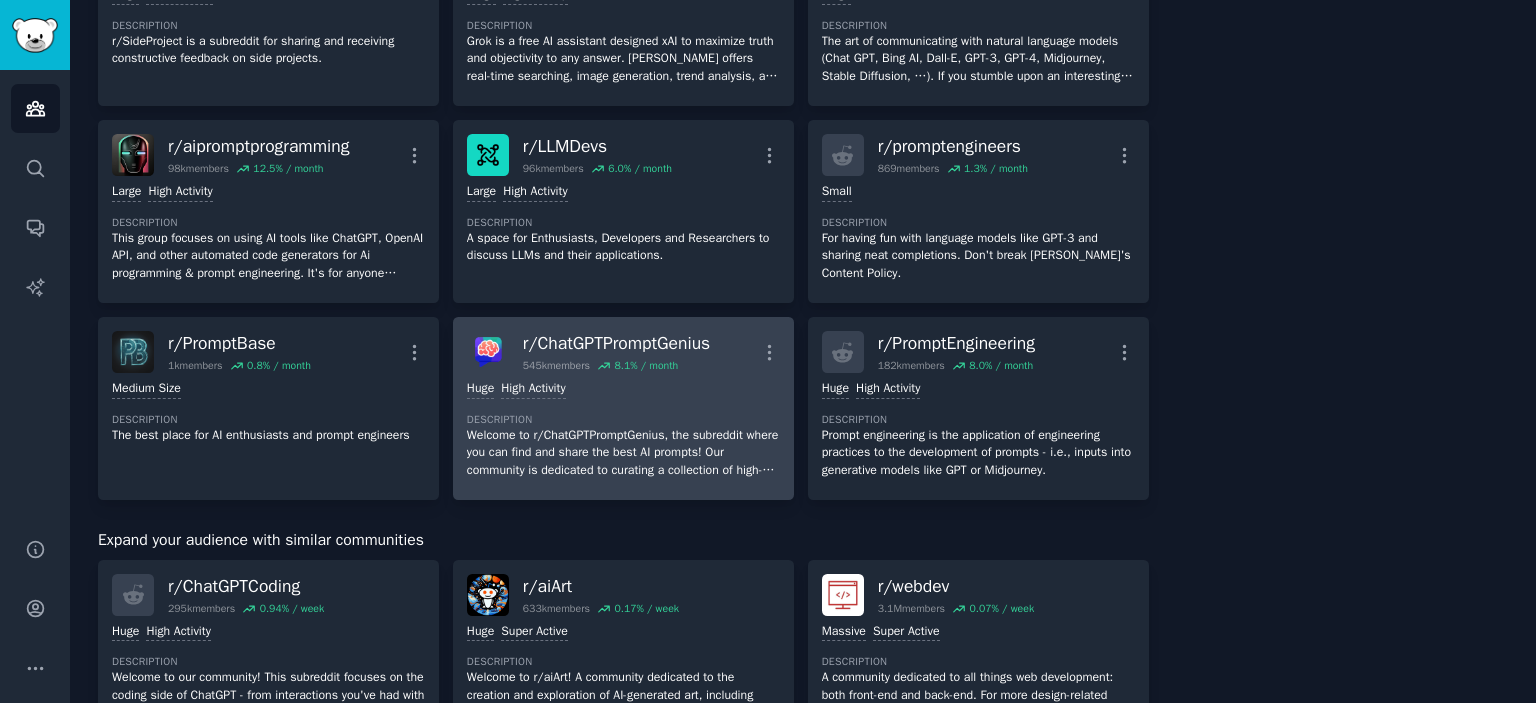 click on "Huge High Activity Description Welcome to r/ChatGPTPromptGenius, the subreddit where you can find and share the best AI prompts! Our community is dedicated to curating a collection of high-quality & standardized prompts that can be used to generate creative and engaging AI conversations.
Whether you're looking for inspiration or just want to see what others are doing with AI, this is the place to be!
This subreddit has a companion browser extension called AI Prompt Genius." at bounding box center (623, 429) 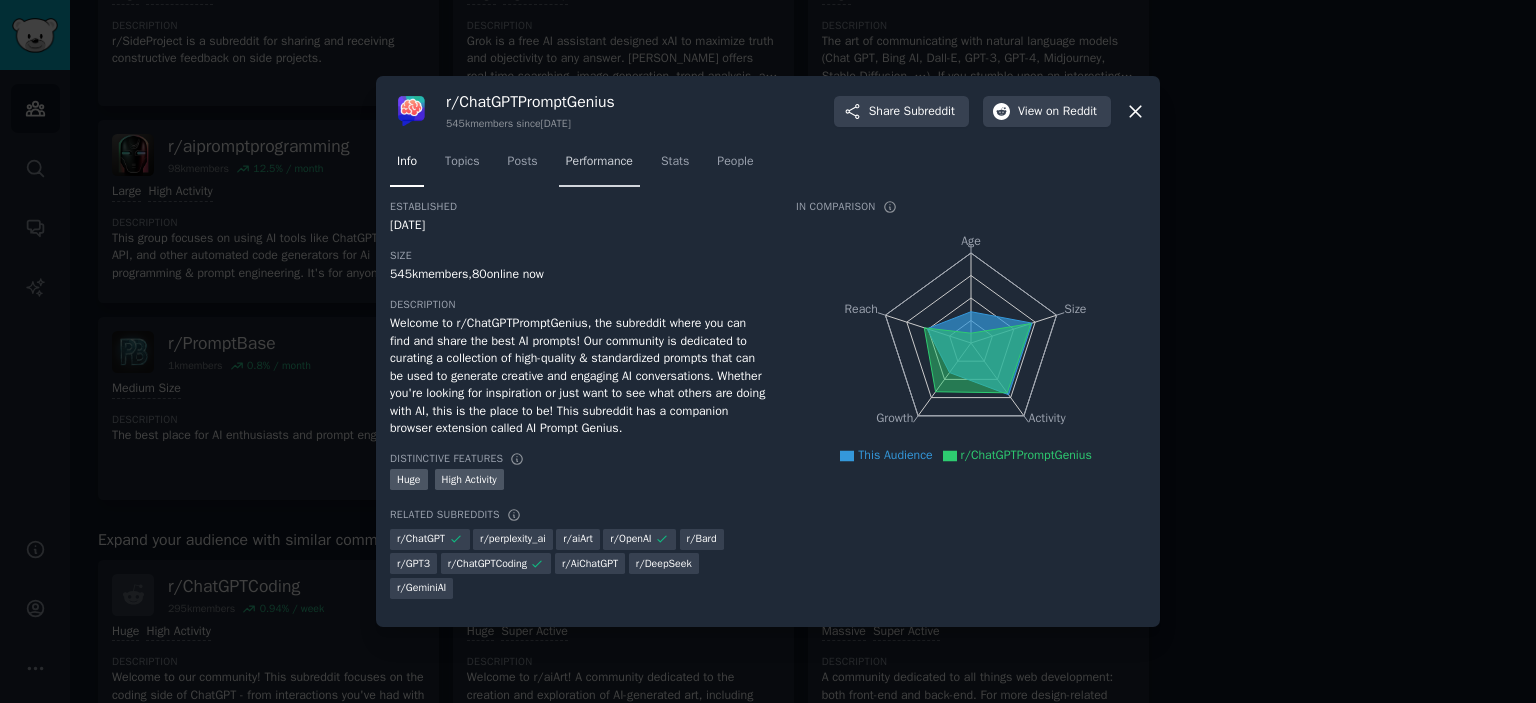 click on "Performance" at bounding box center (599, 166) 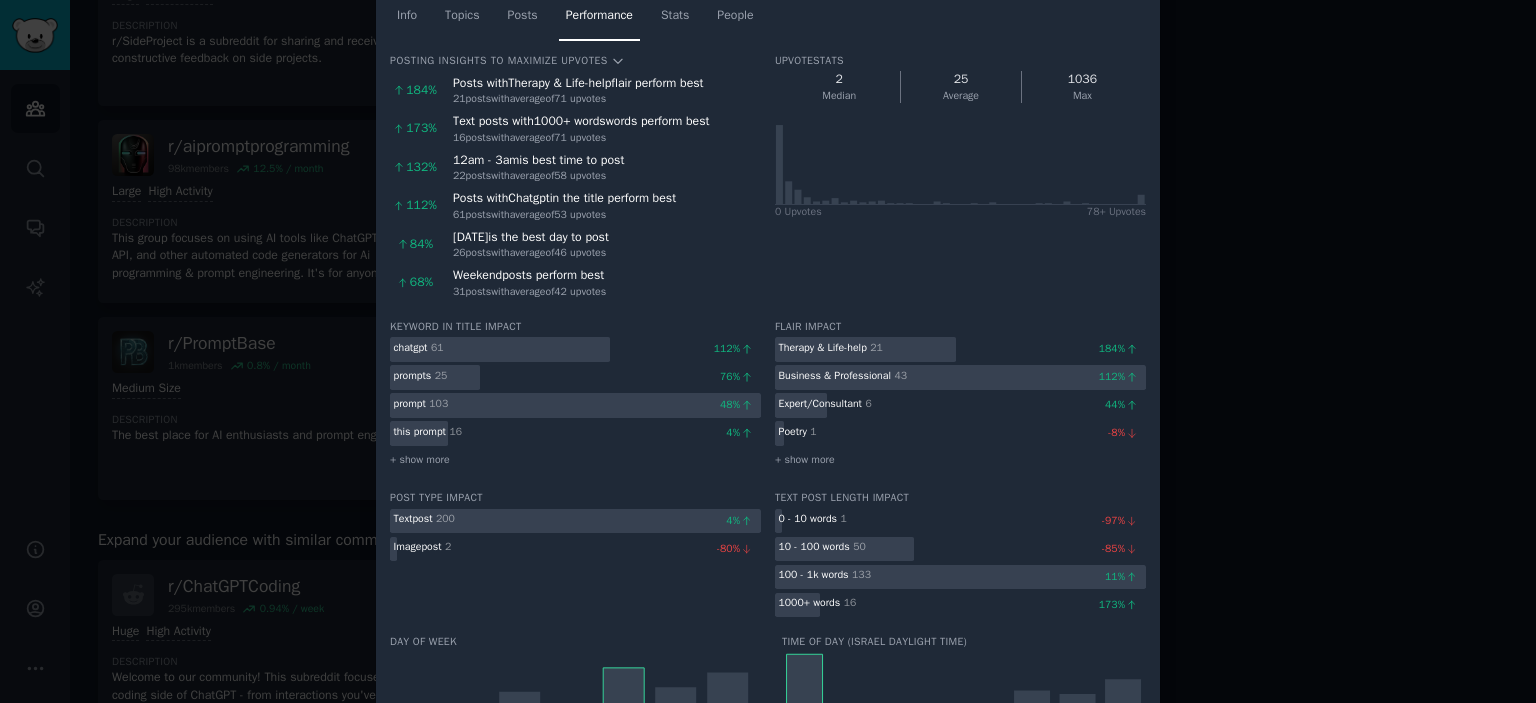 scroll, scrollTop: 0, scrollLeft: 0, axis: both 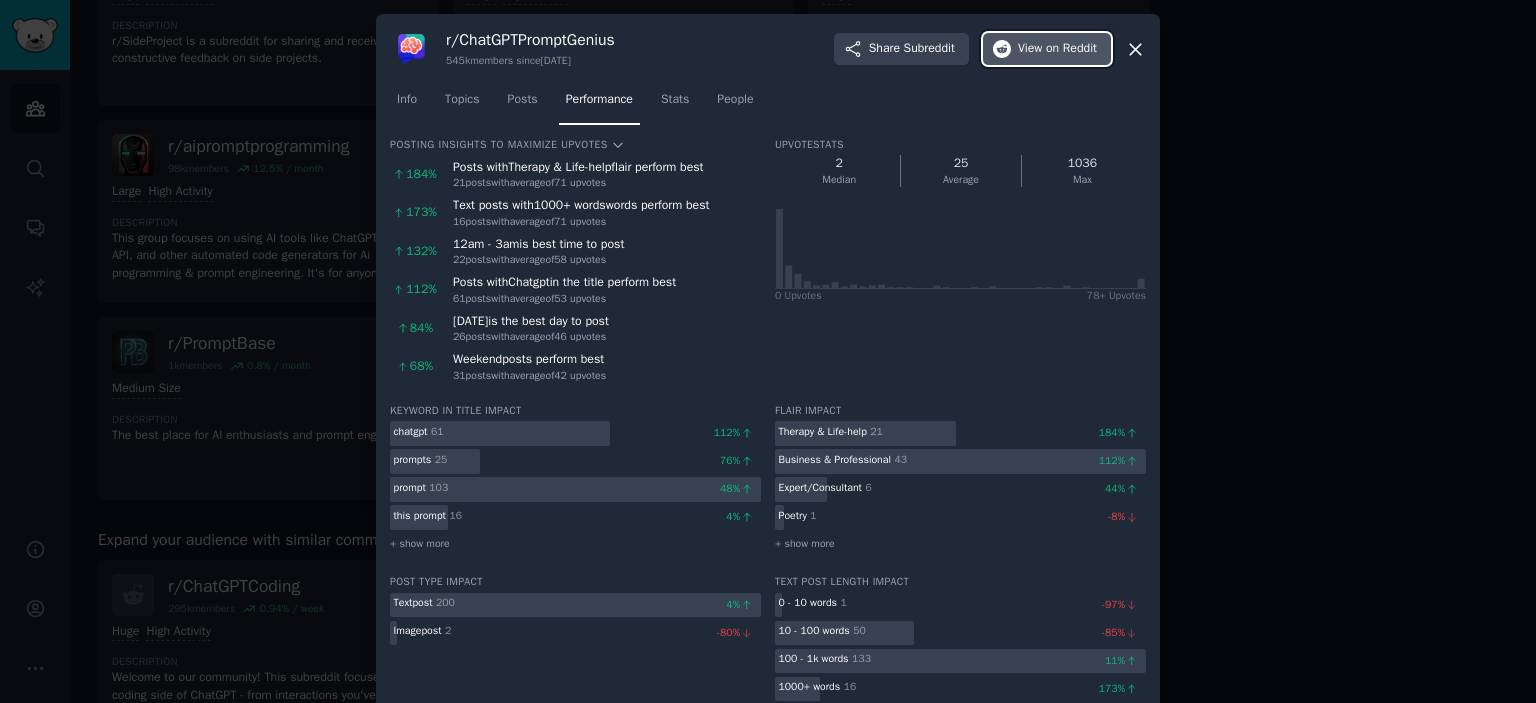 click on "on Reddit" at bounding box center (1071, 49) 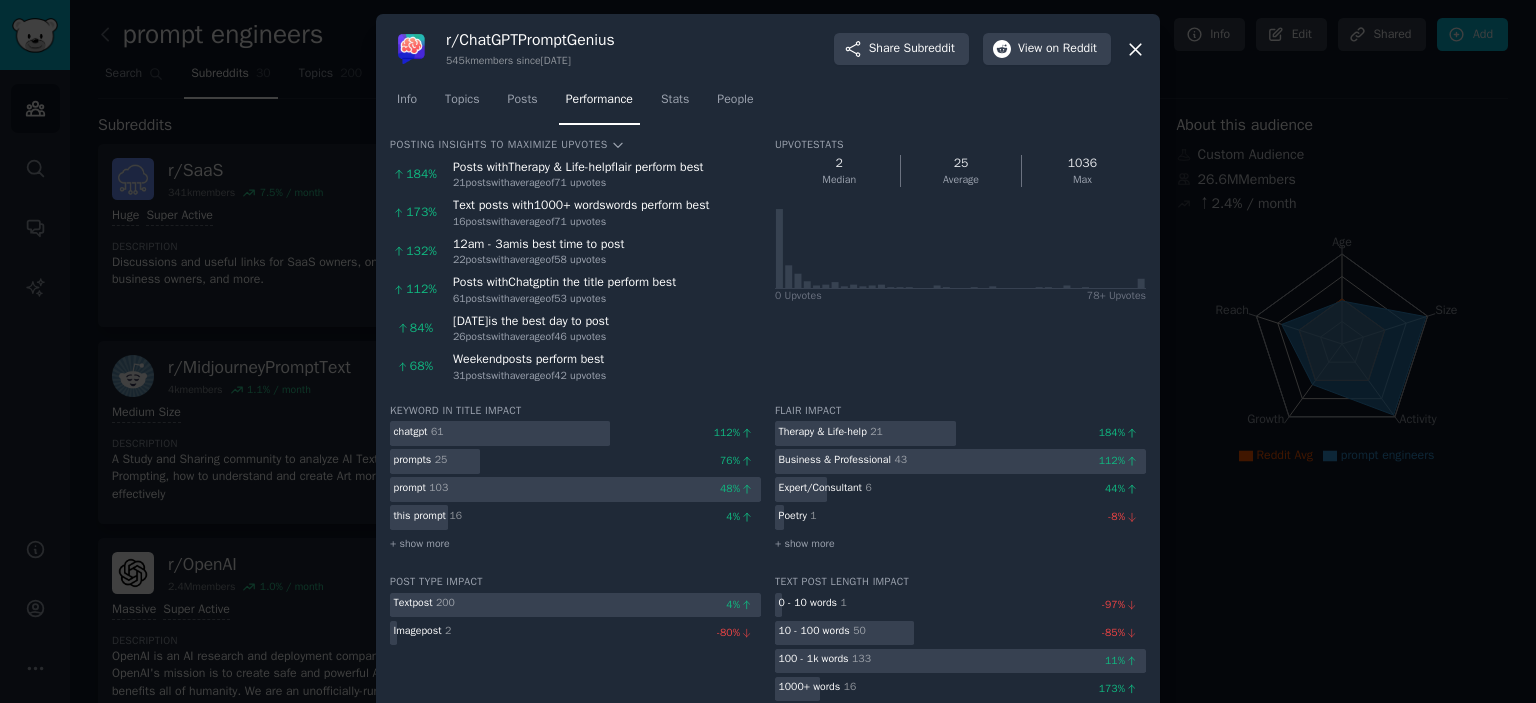 scroll, scrollTop: 0, scrollLeft: 0, axis: both 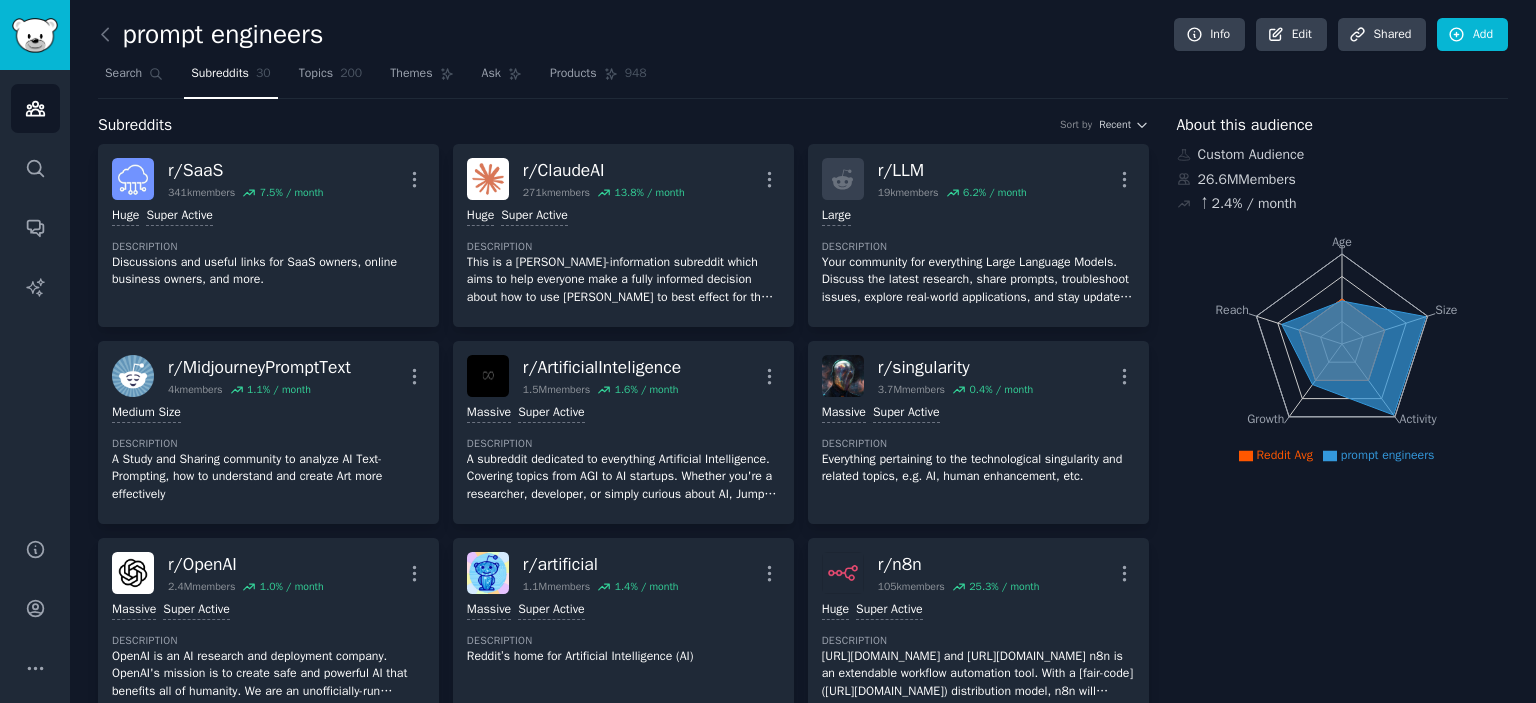 click on "prompt engineers Info Edit Share d Add Search Subreddits 30 Topics 200 Themes Ask Products 948 Subreddits Sort by Recent r/ SaaS 341k  members 7.5 % / month More Huge Super Active Description Discussions and useful links for SaaS owners, online business owners, and more. r/ ClaudeAI 271k  members 13.8 % / month More Huge Super Active Description This is a Claude-information subreddit which aims to help everyone make a fully informed decision about how to use Claude to best effect for their individual purposes.
[⠀]
This subreddit is not controlled, operated or sanctioned by Anthropic.
[⠀]
If your problem requires Anthropic's help, visit https://support.anthropic.com/  This subreddit is not the right place to fix your account issues.
[⠀] For more help, check the resources below.
[⠀] Please read the rules before posting.
r/ LLM 19k  members 6.2 % / month More Large Description r/ MidjourneyPromptText 4k  members 1.1 % / month More Medium Size Description r/ ArtificialInteligence 1.5M  members 1.6 r/" 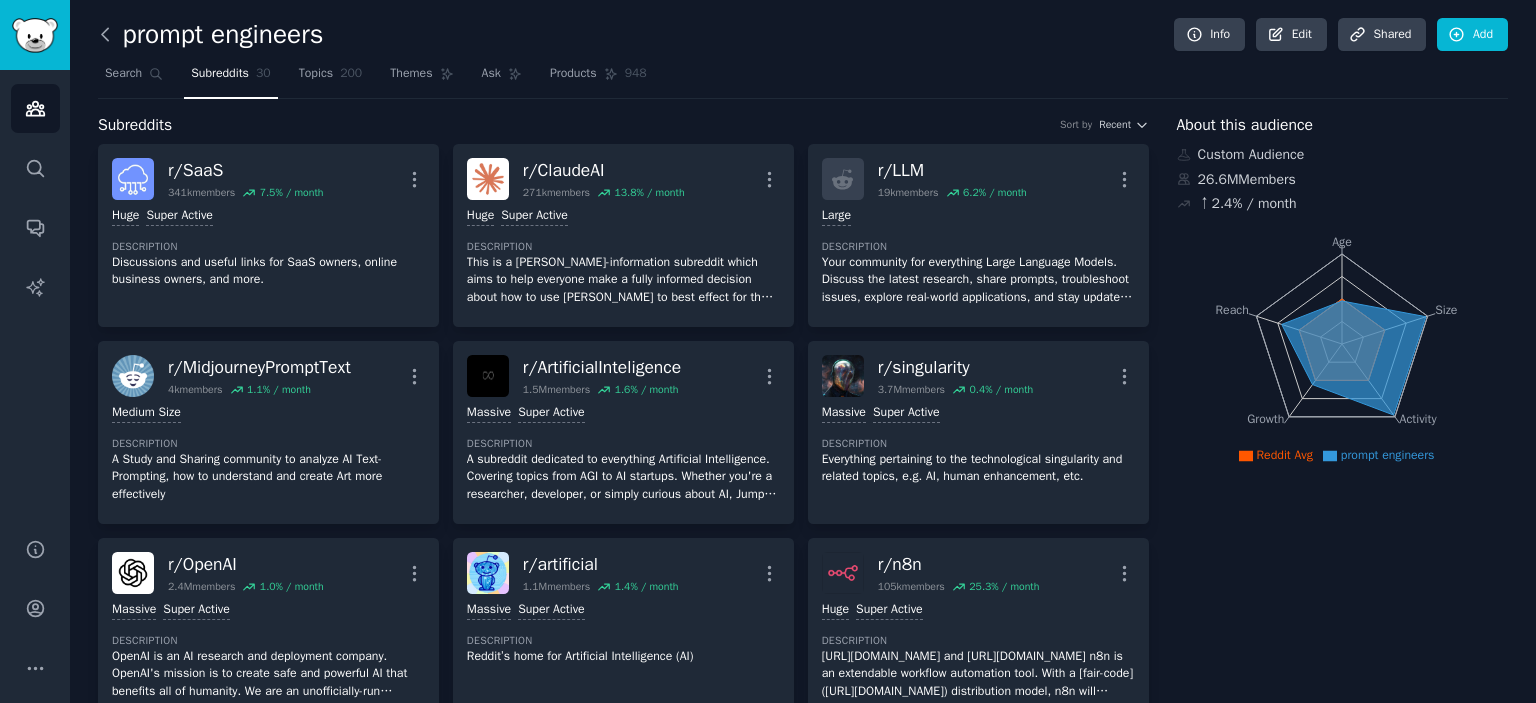 click 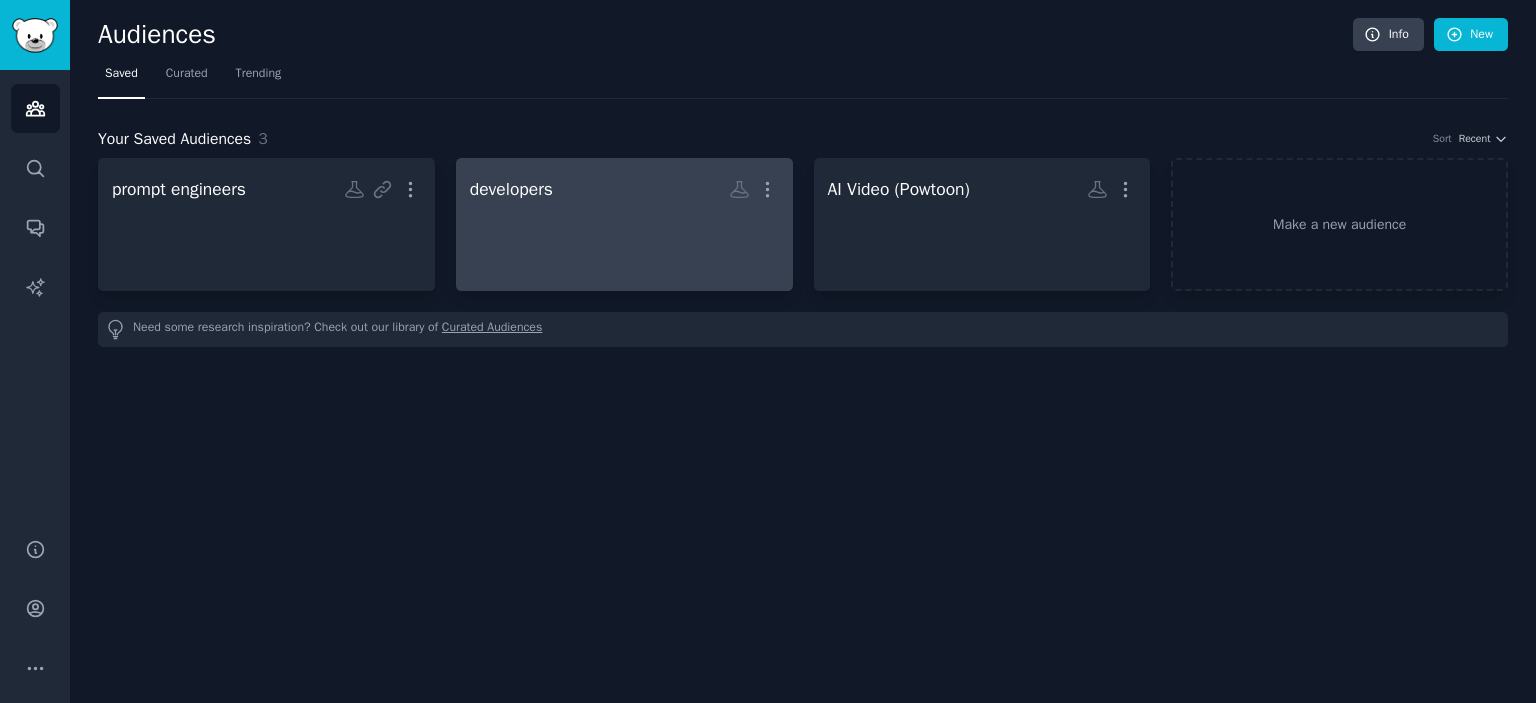 click on "developers More" at bounding box center (624, 189) 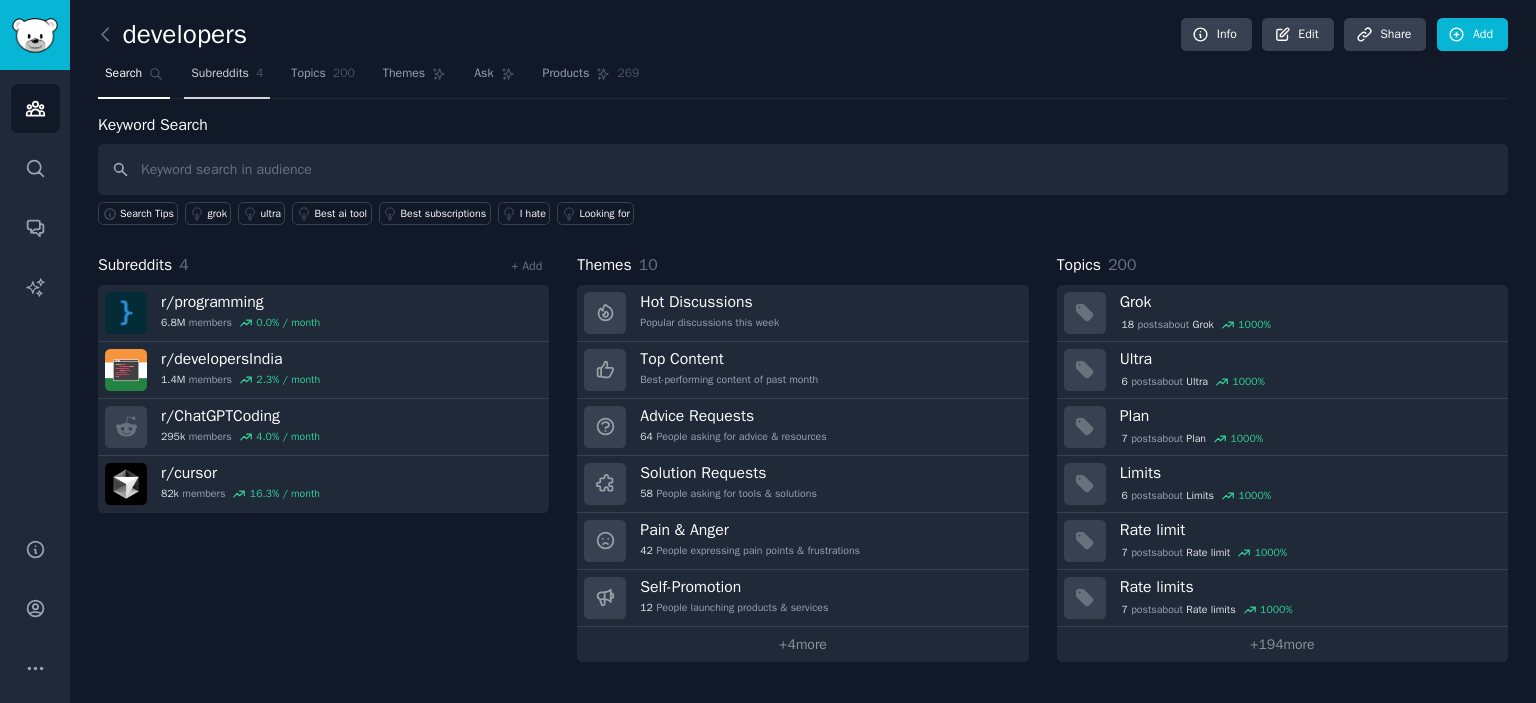click on "Subreddits" at bounding box center [220, 74] 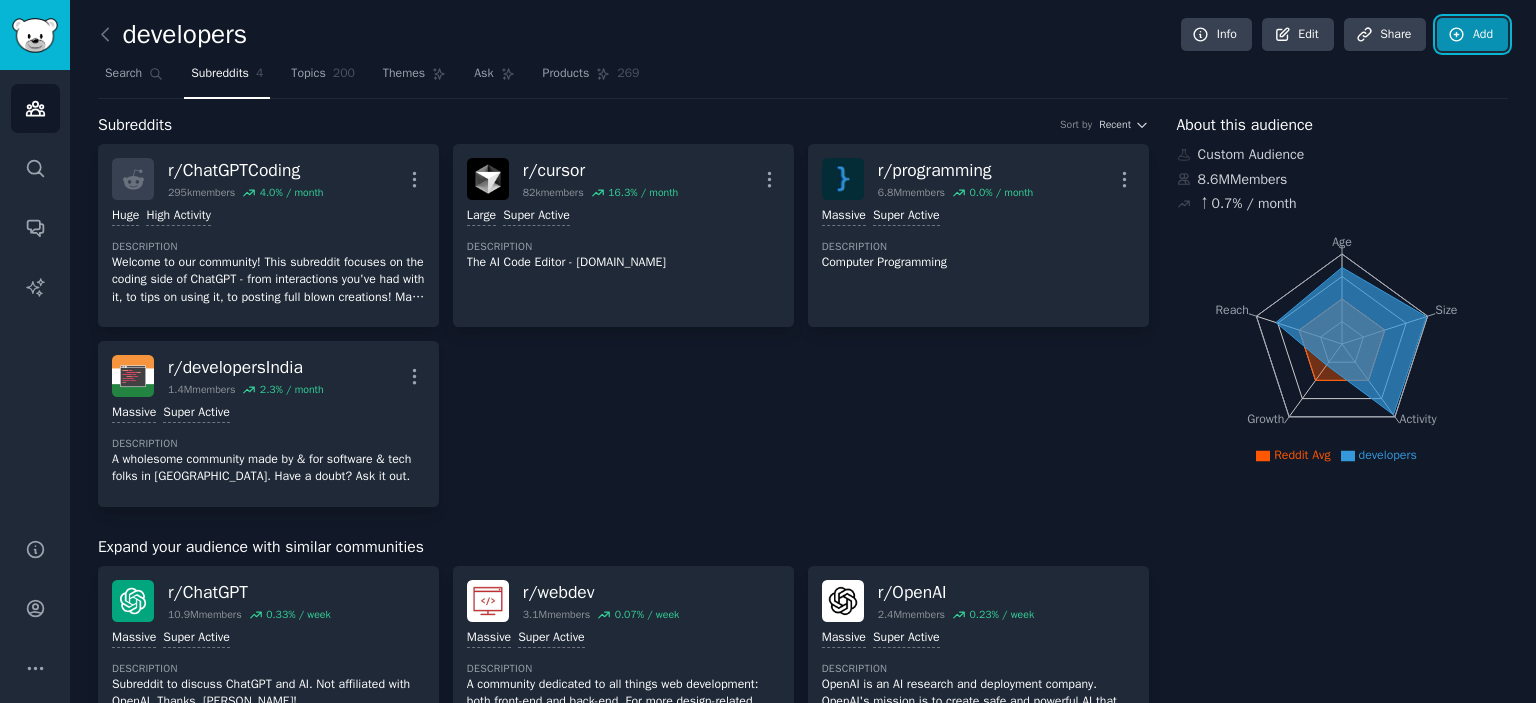 click on "Add" at bounding box center (1472, 35) 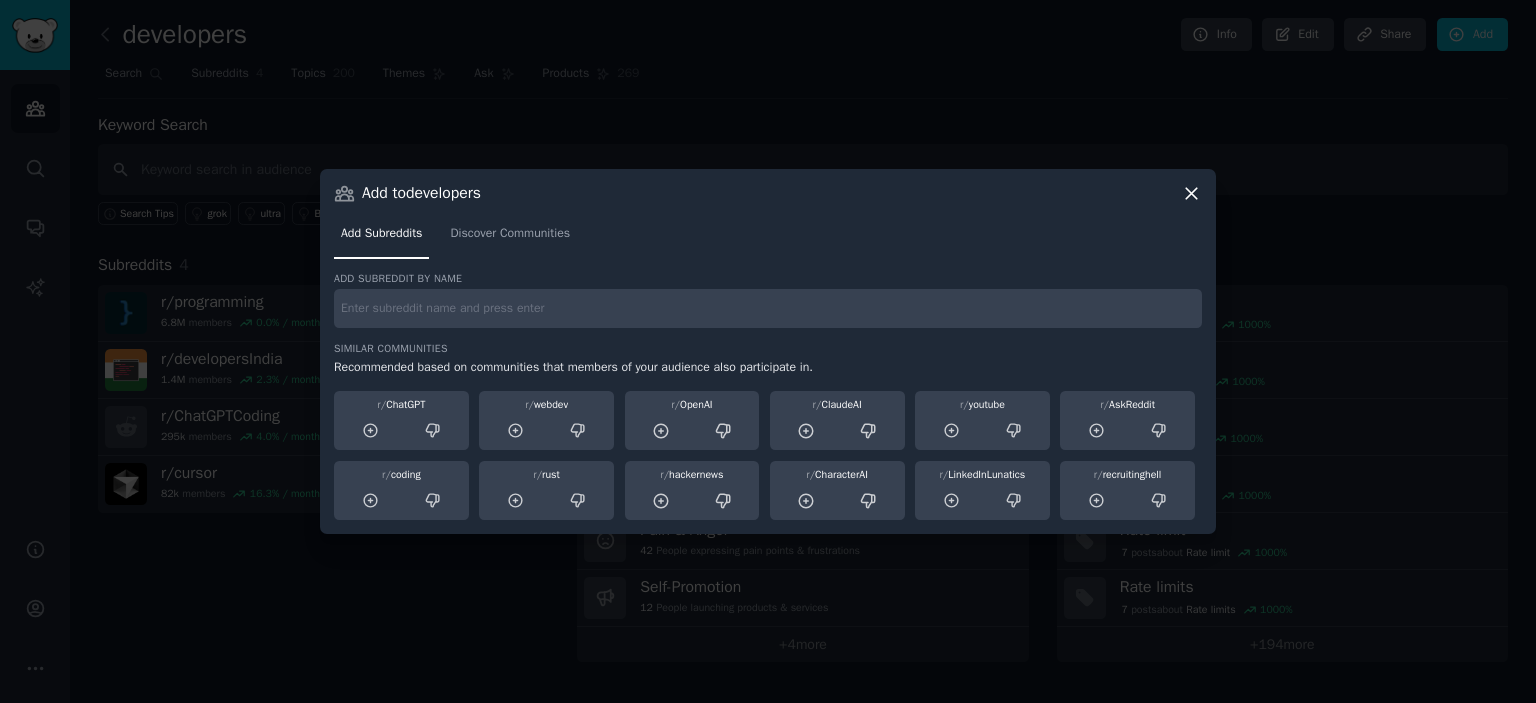 click at bounding box center (768, 308) 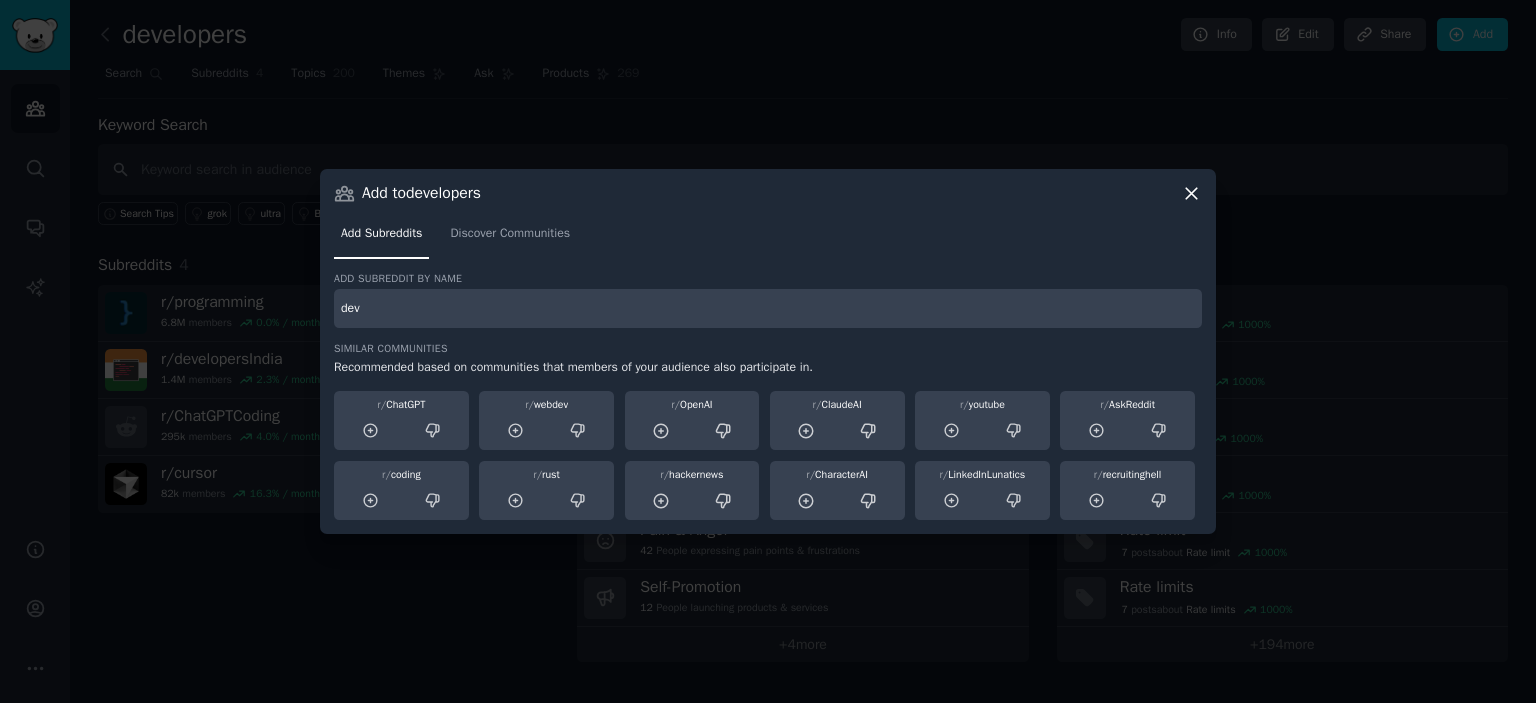 type on "dev" 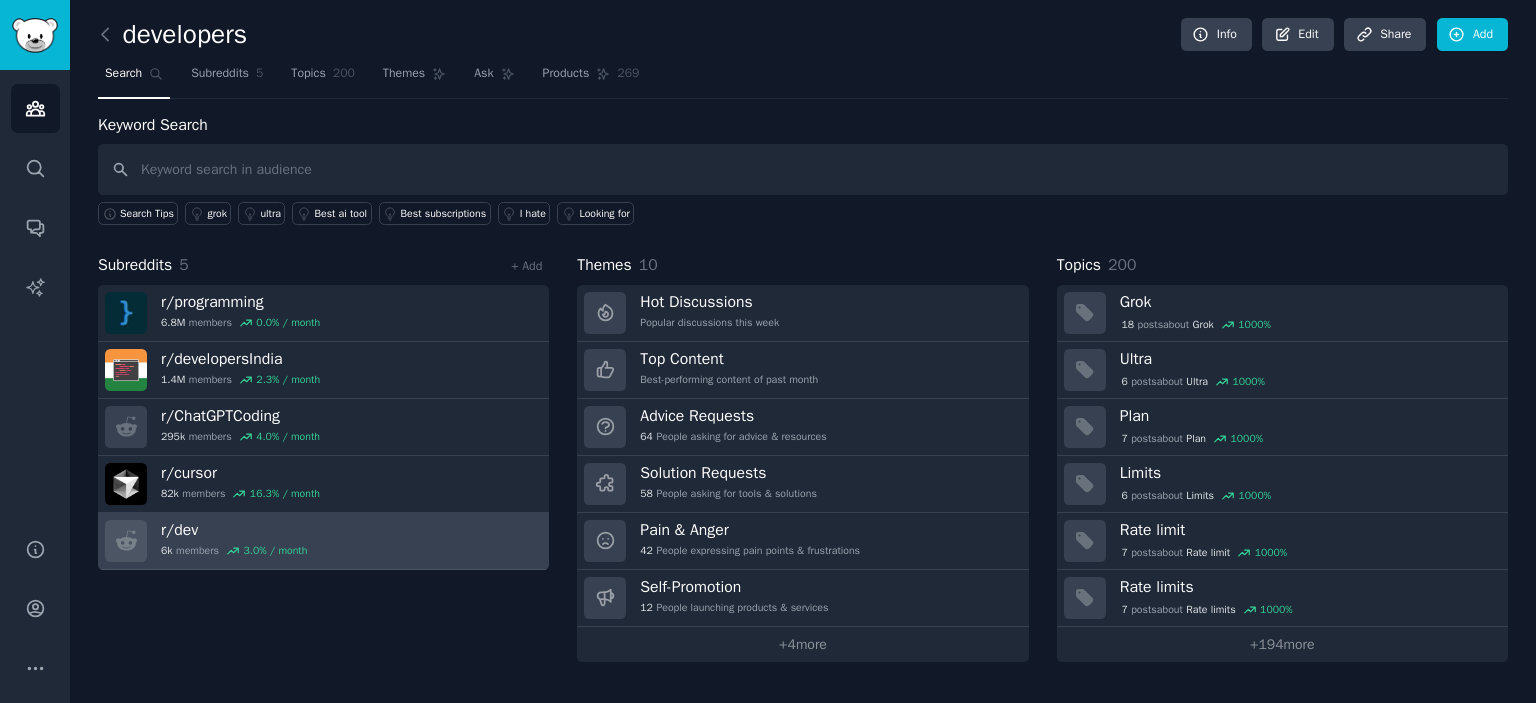 click on "r/ dev 6k  members 3.0 % / month" at bounding box center (323, 541) 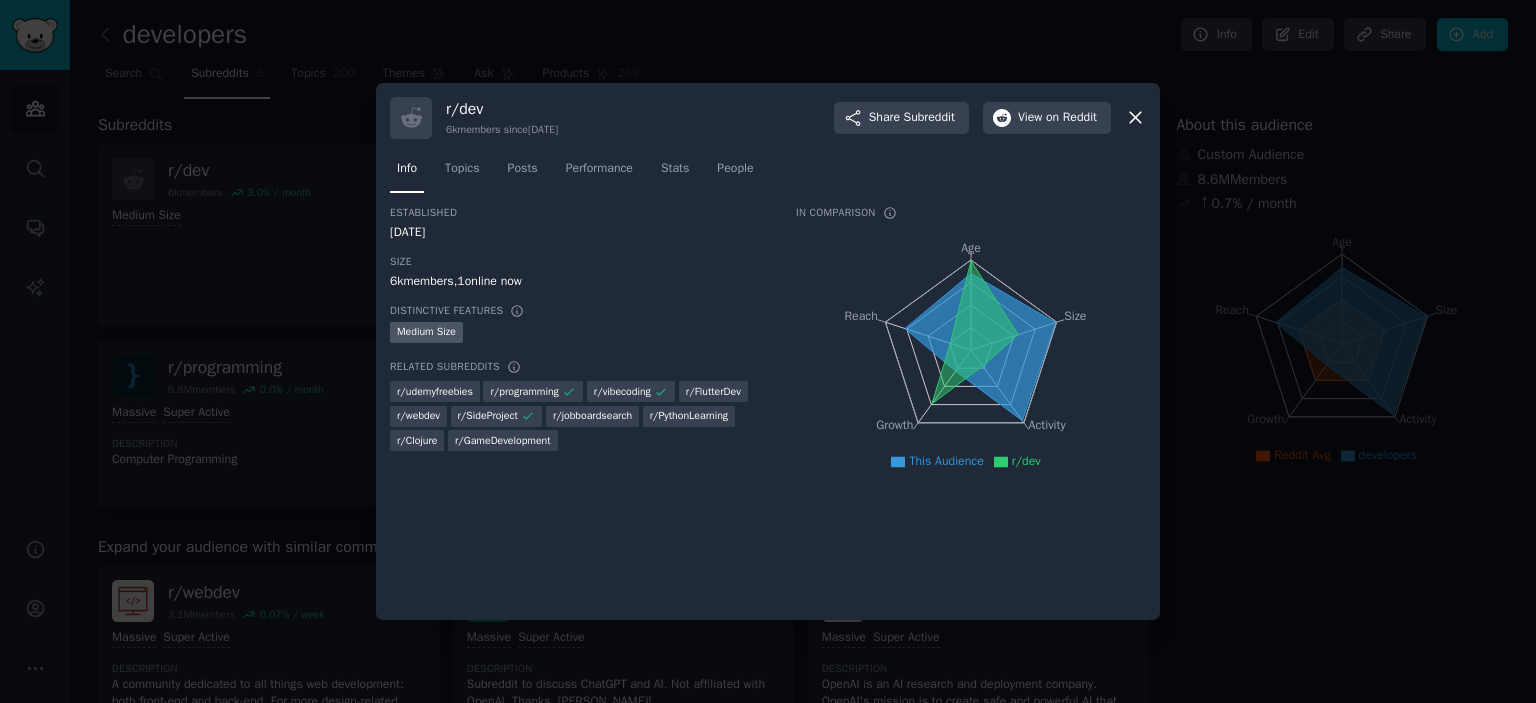 click 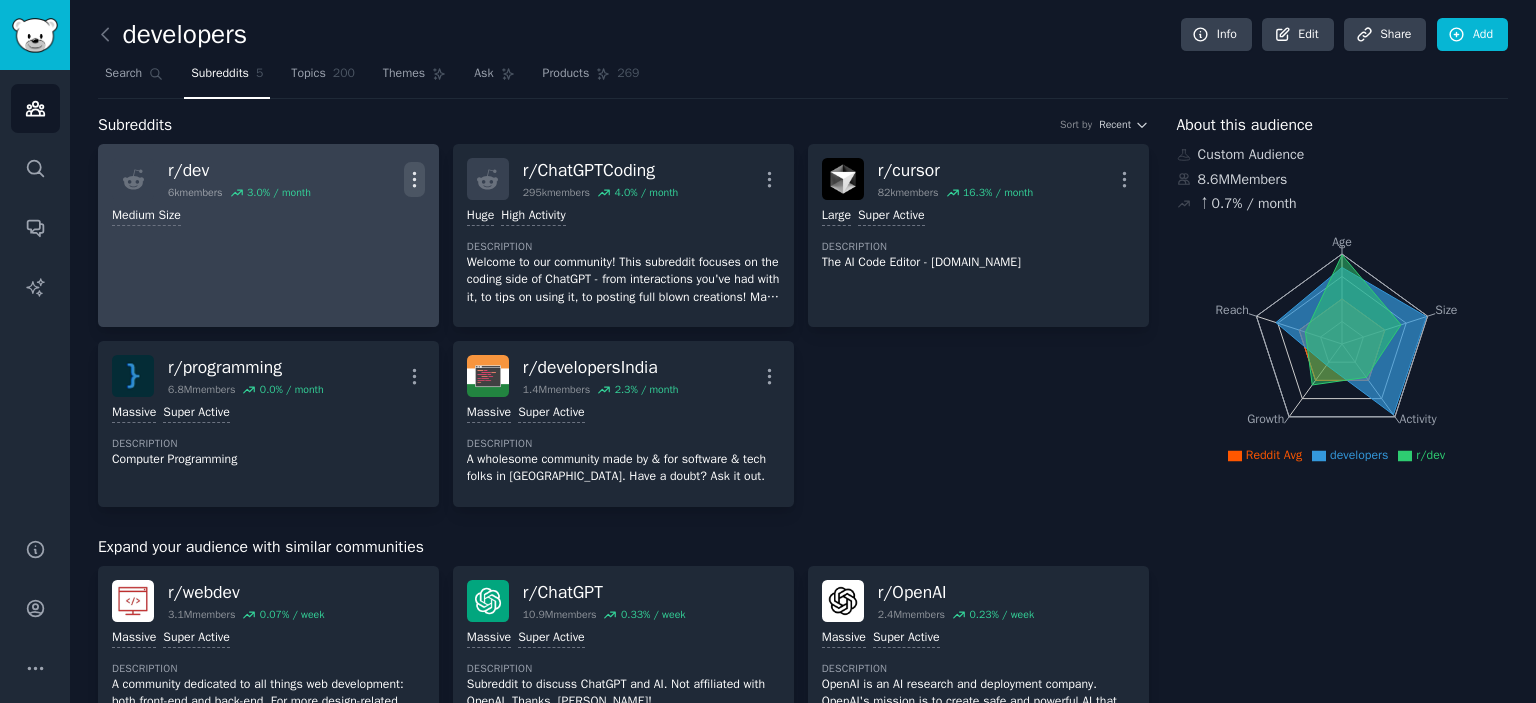 click 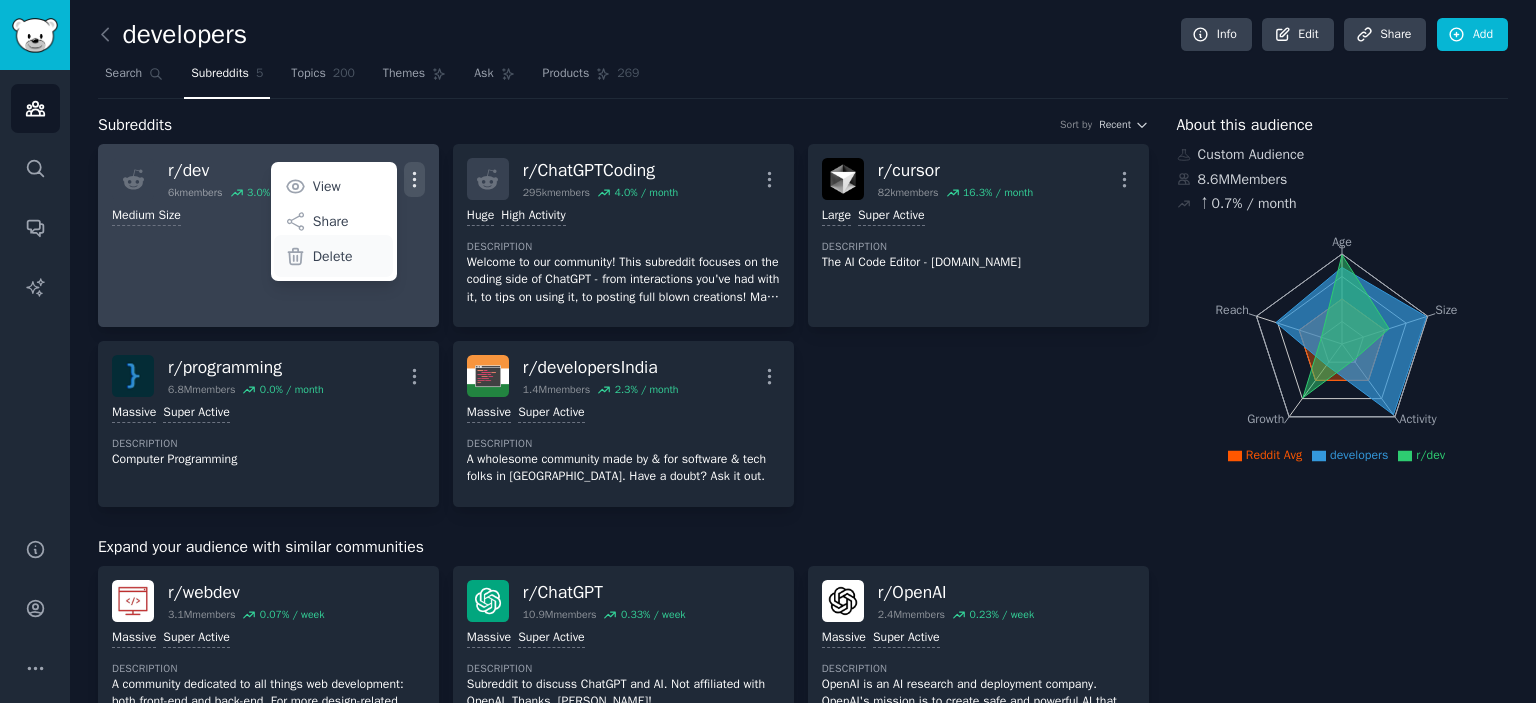 click on "Delete" at bounding box center [333, 256] 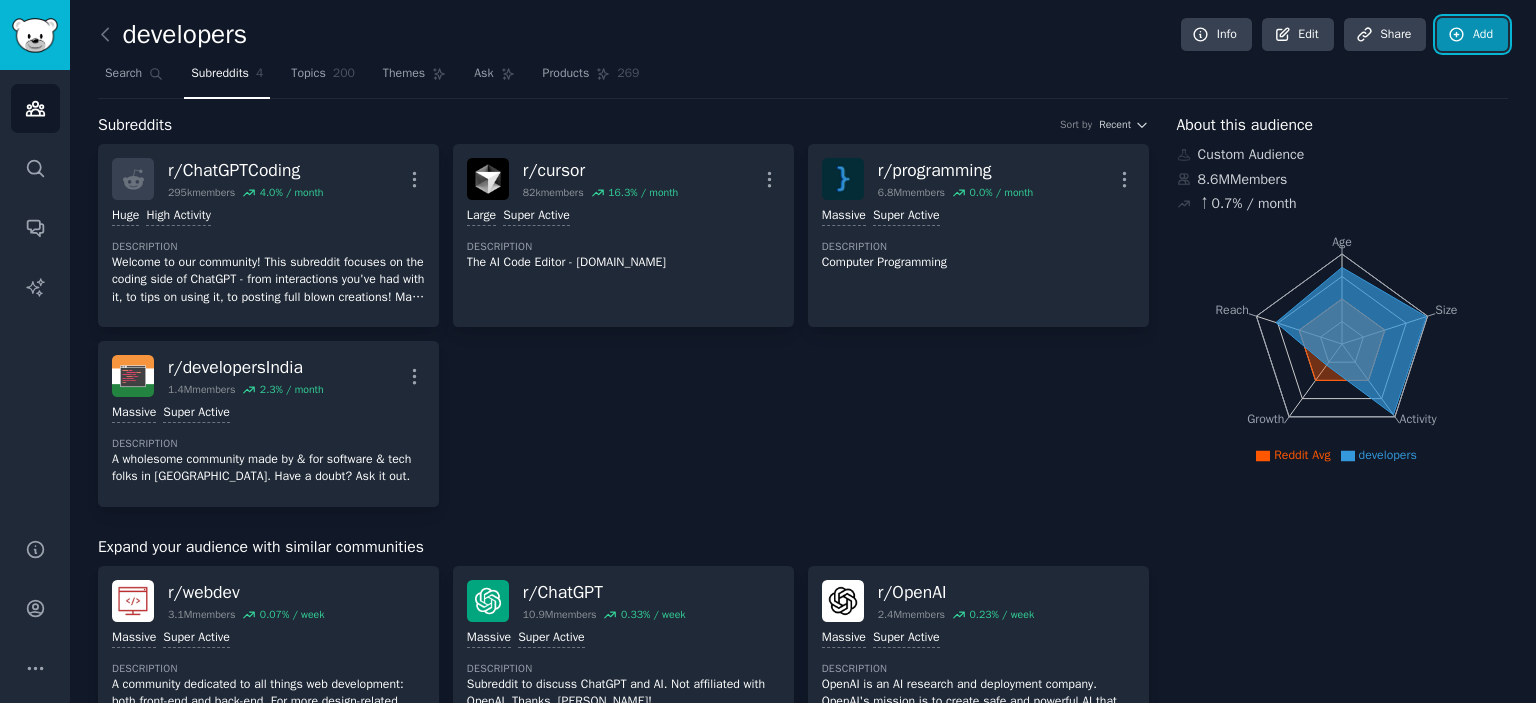 click 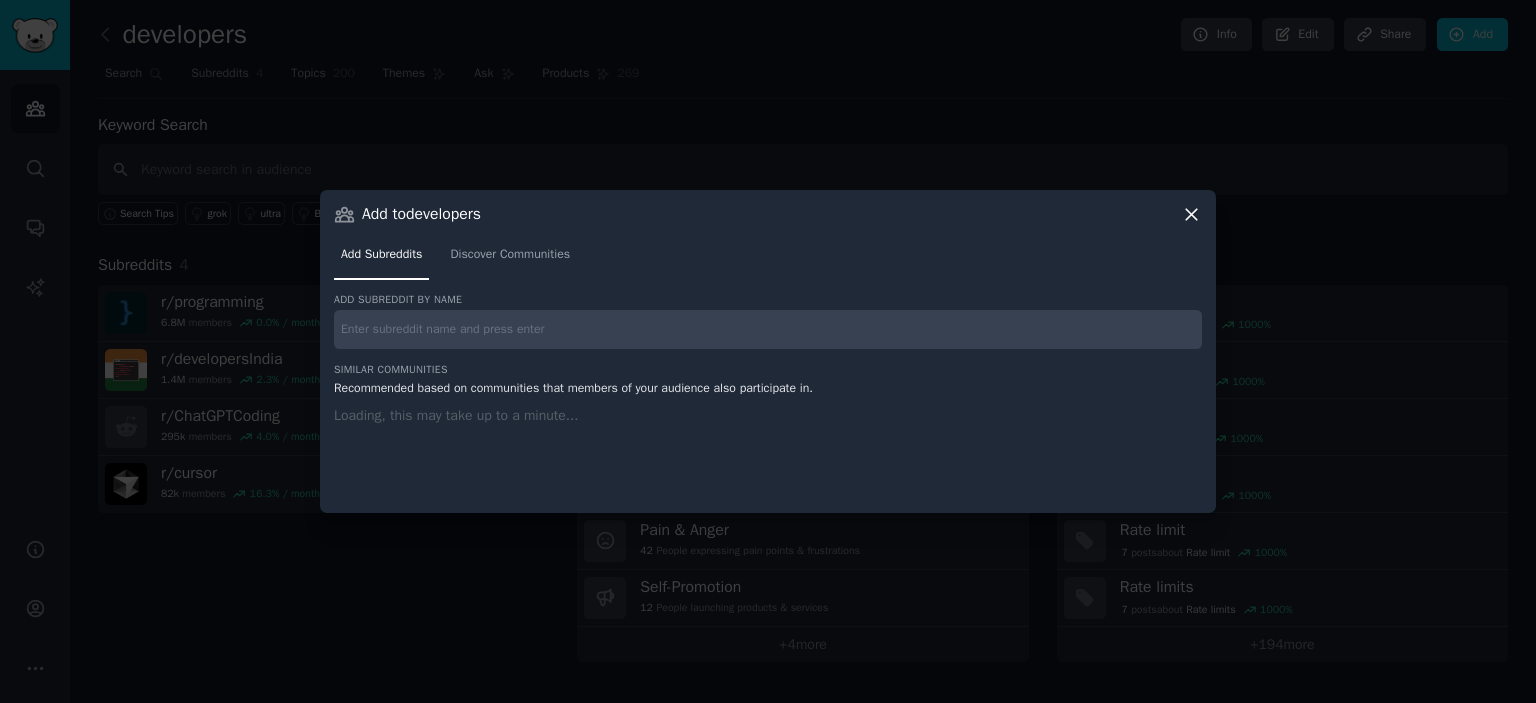 type 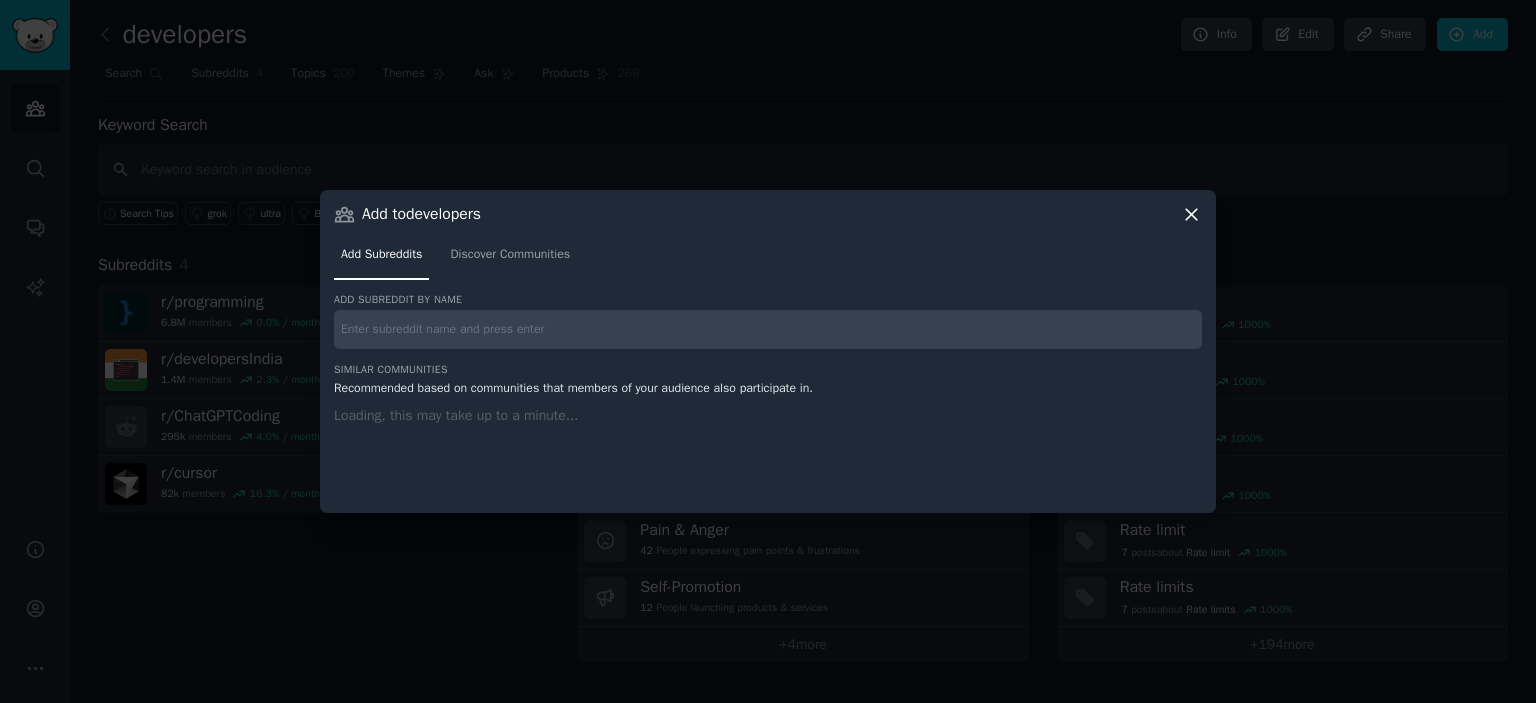 click at bounding box center (768, 329) 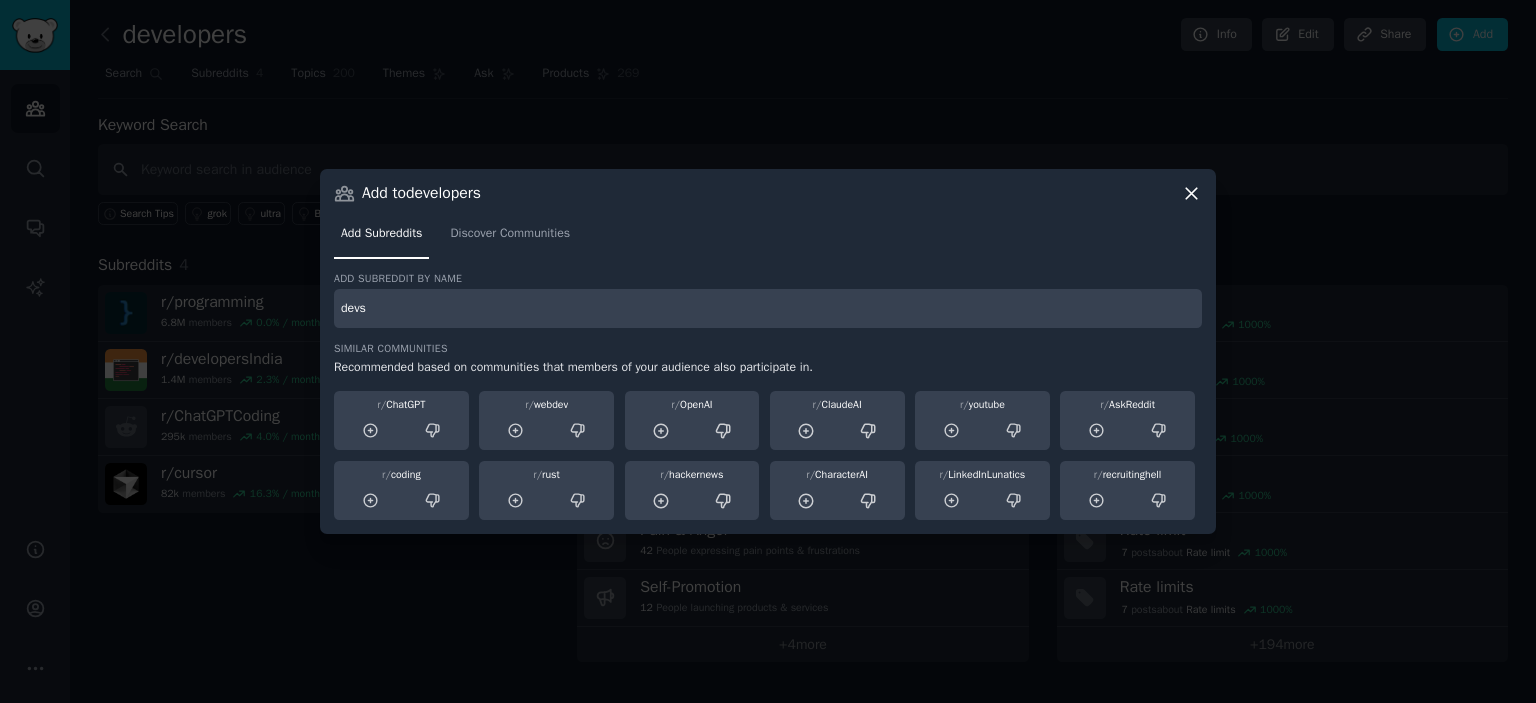 type on "devs" 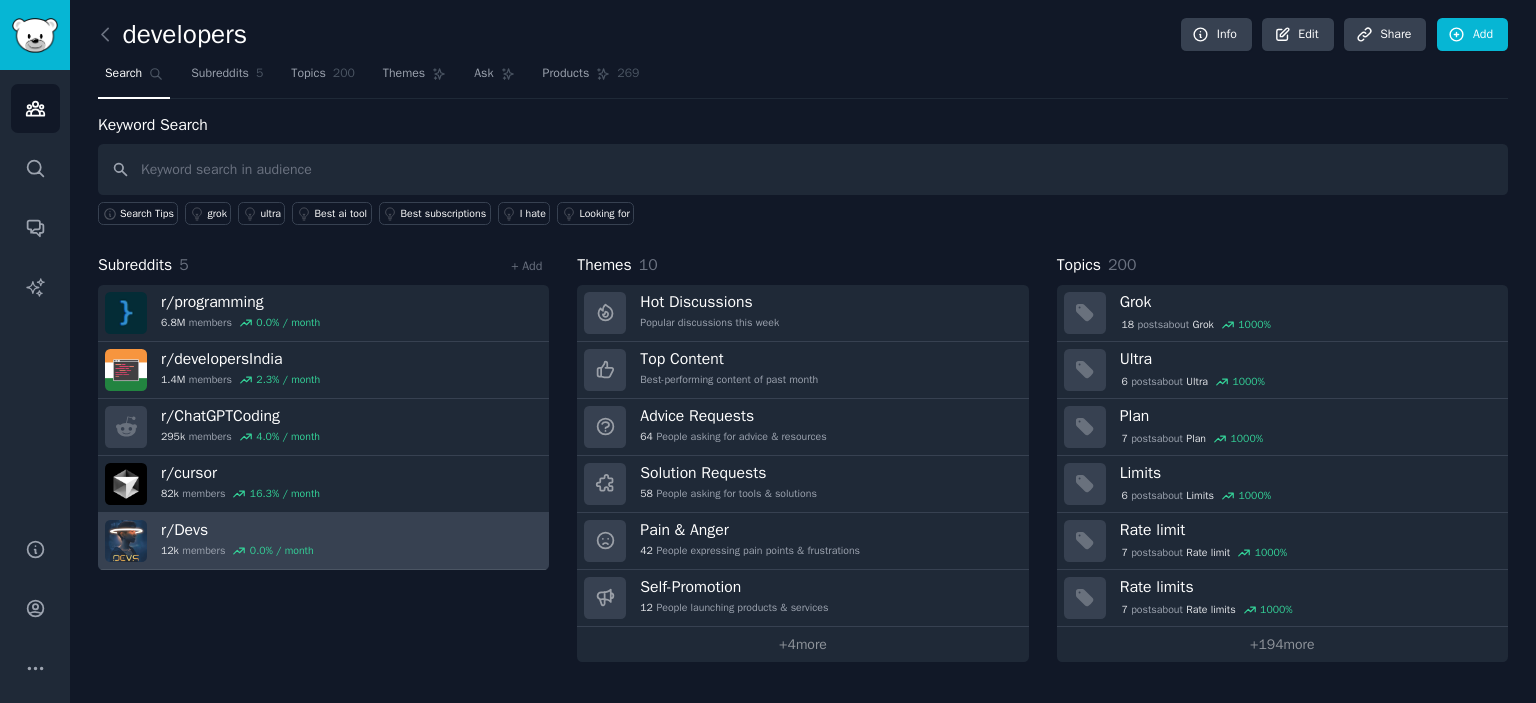 click on "r/ Devs 12k  members 0.0 % / month" at bounding box center [323, 541] 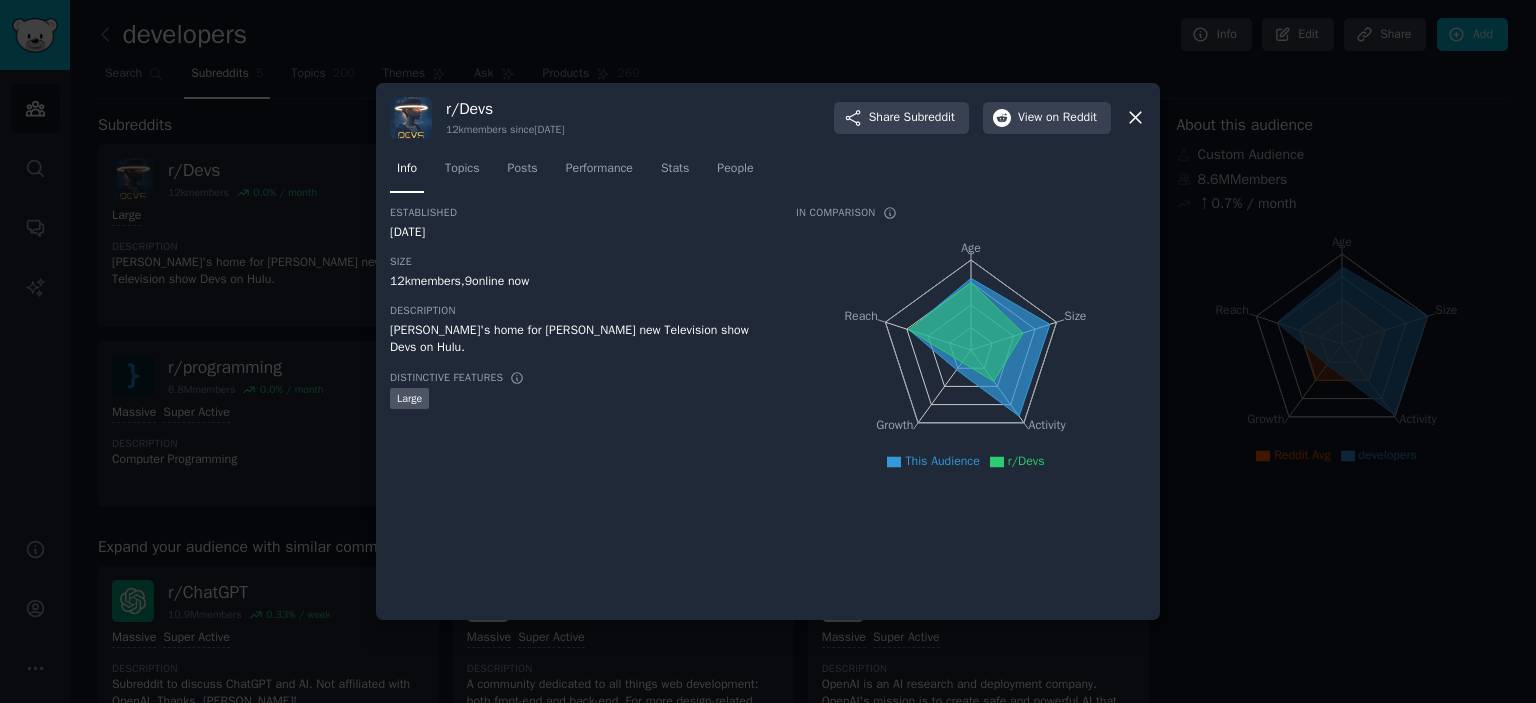 click 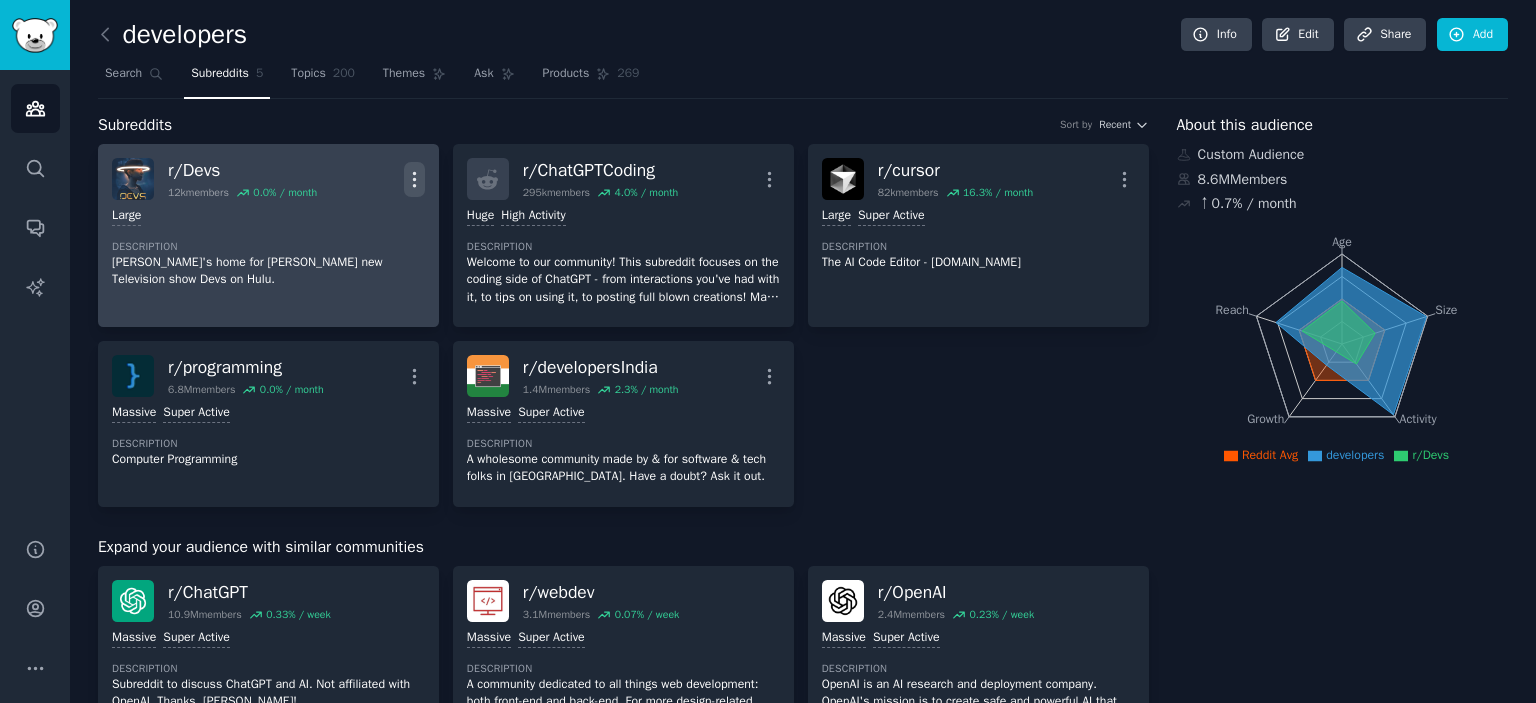 click 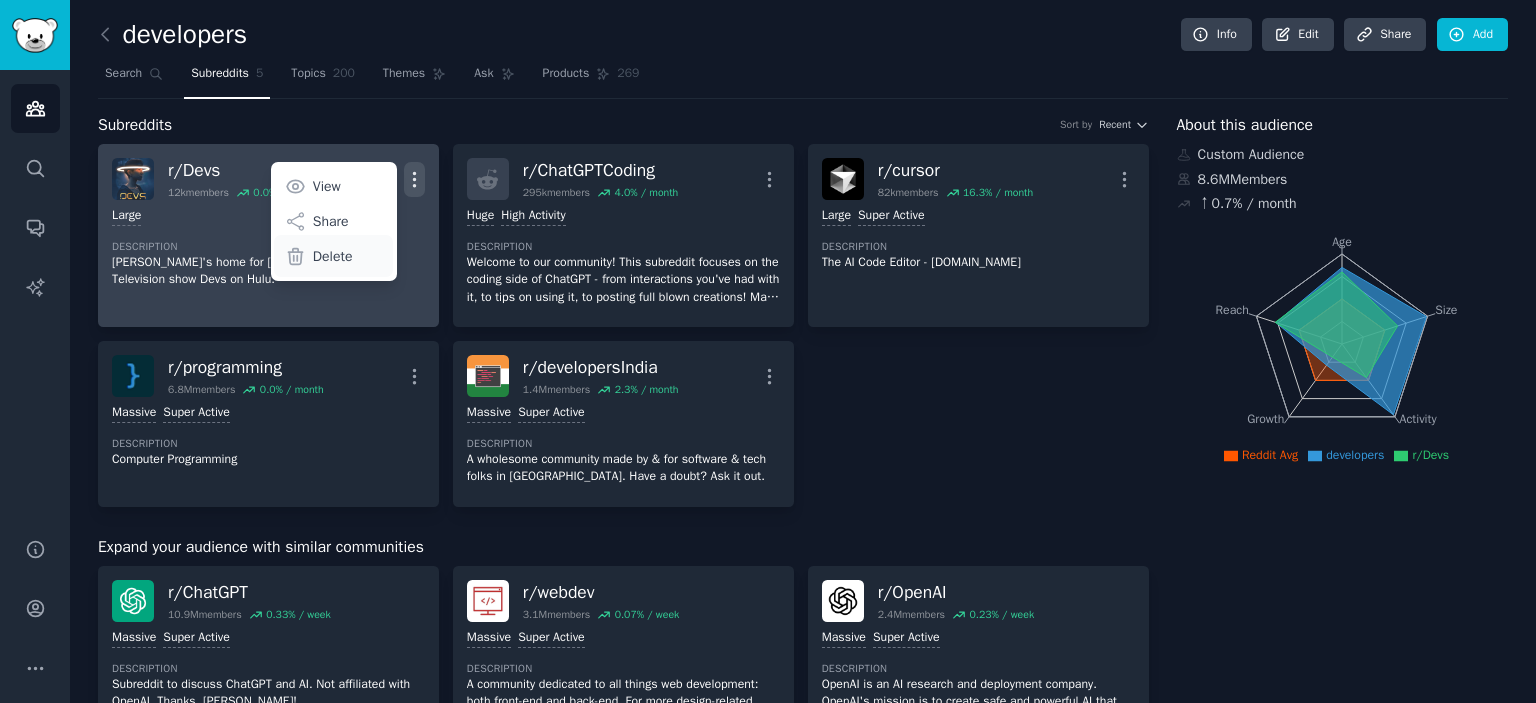 click on "Delete" at bounding box center (333, 256) 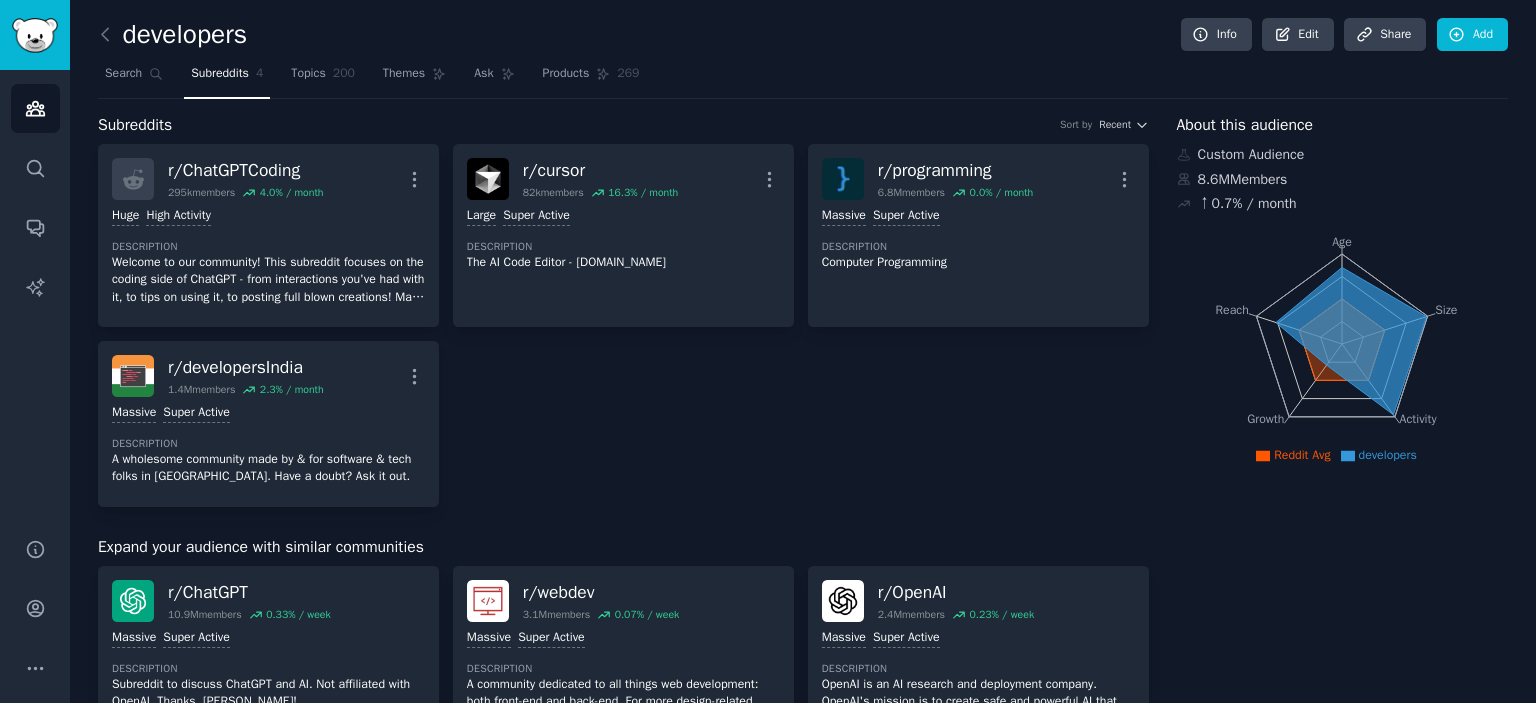 click on "r/ ChatGPTCoding 295k  members 4.0 % / month More Huge High Activity Description Welcome to our community! This subreddit focuses on the coding side of ChatGPT - from interactions you've had with it, to tips on using it, to posting full blown creations! Make sure to read our rules before posting!
r/ cursor 82k  members 16.3 % / month More Large Super Active Description The AI Code Editor - cursor.com r/ programming 6.8M  members 0.0 % / month More Massive Super Active Description Computer Programming r/ developersIndia 1.4M  members 2.3 % / month More Massive Super Active Description A wholesome community made by & for software & tech folks in India.
Have a doubt? Ask it out." at bounding box center (623, 325) 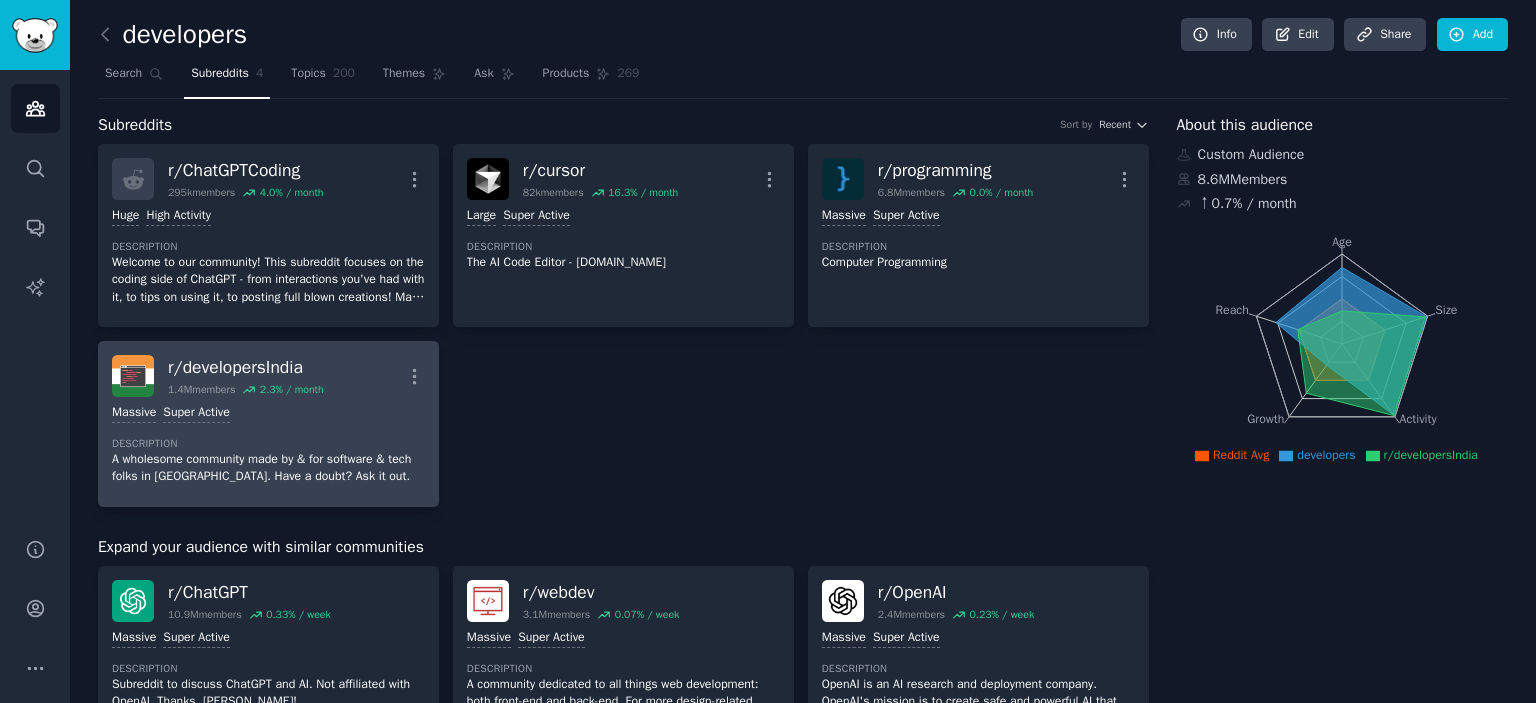 click on "r/ developersIndia" at bounding box center [246, 367] 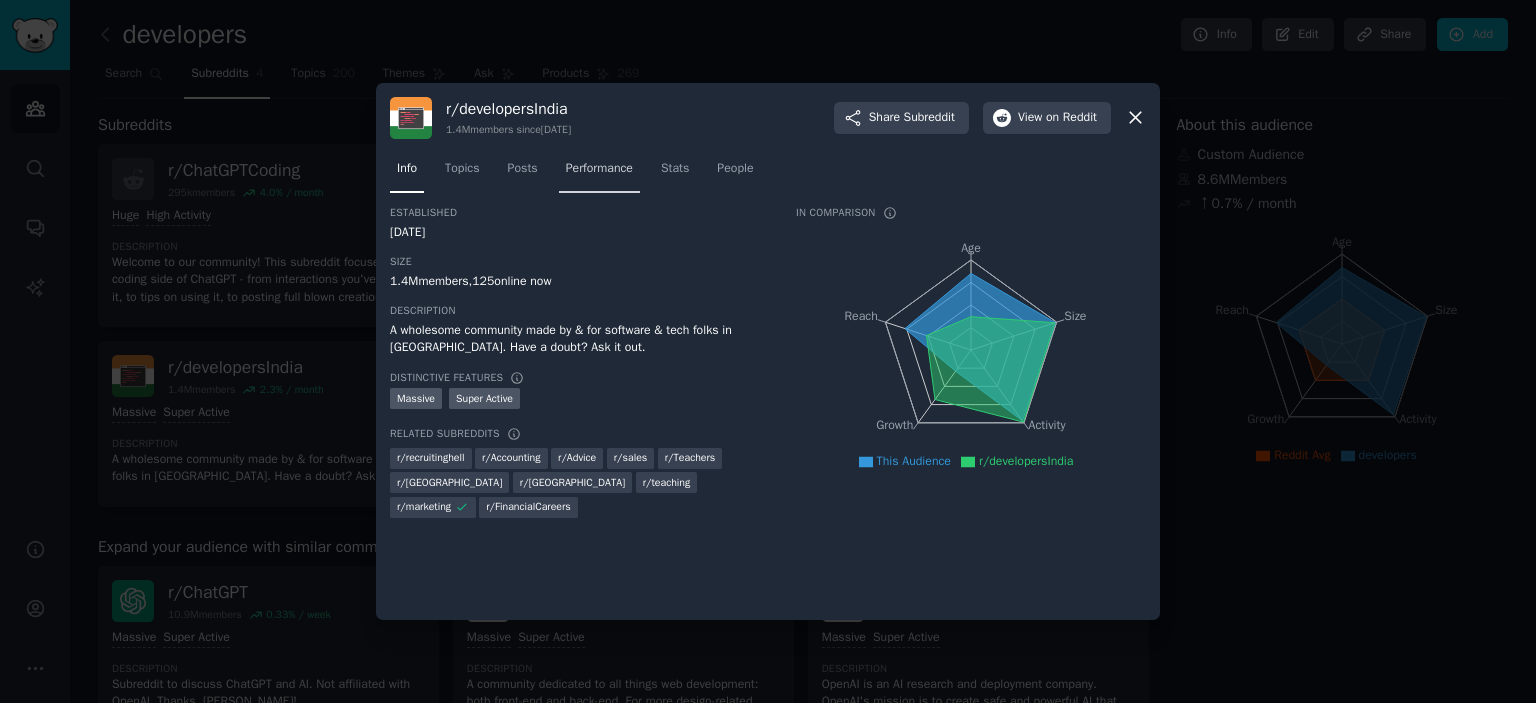 click on "Performance" at bounding box center (599, 169) 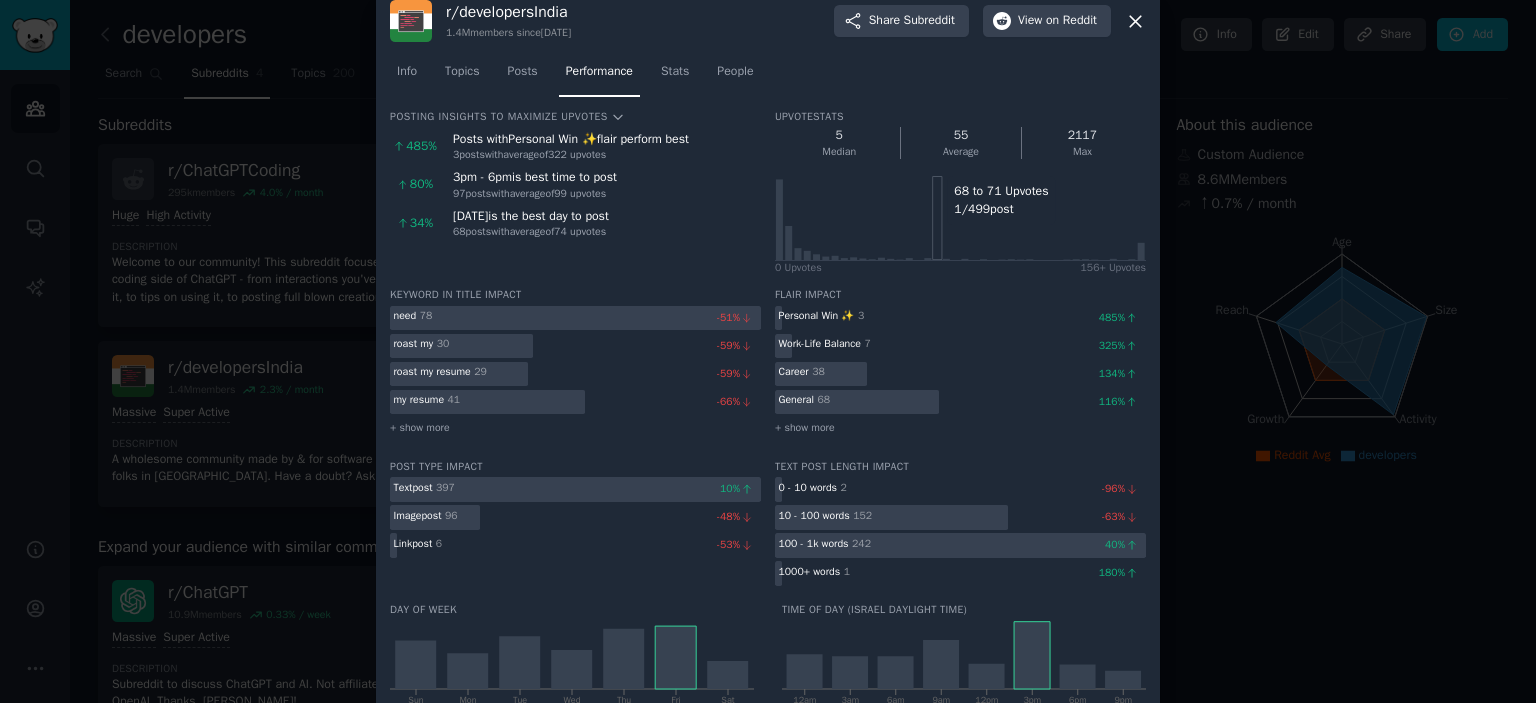 scroll, scrollTop: 0, scrollLeft: 0, axis: both 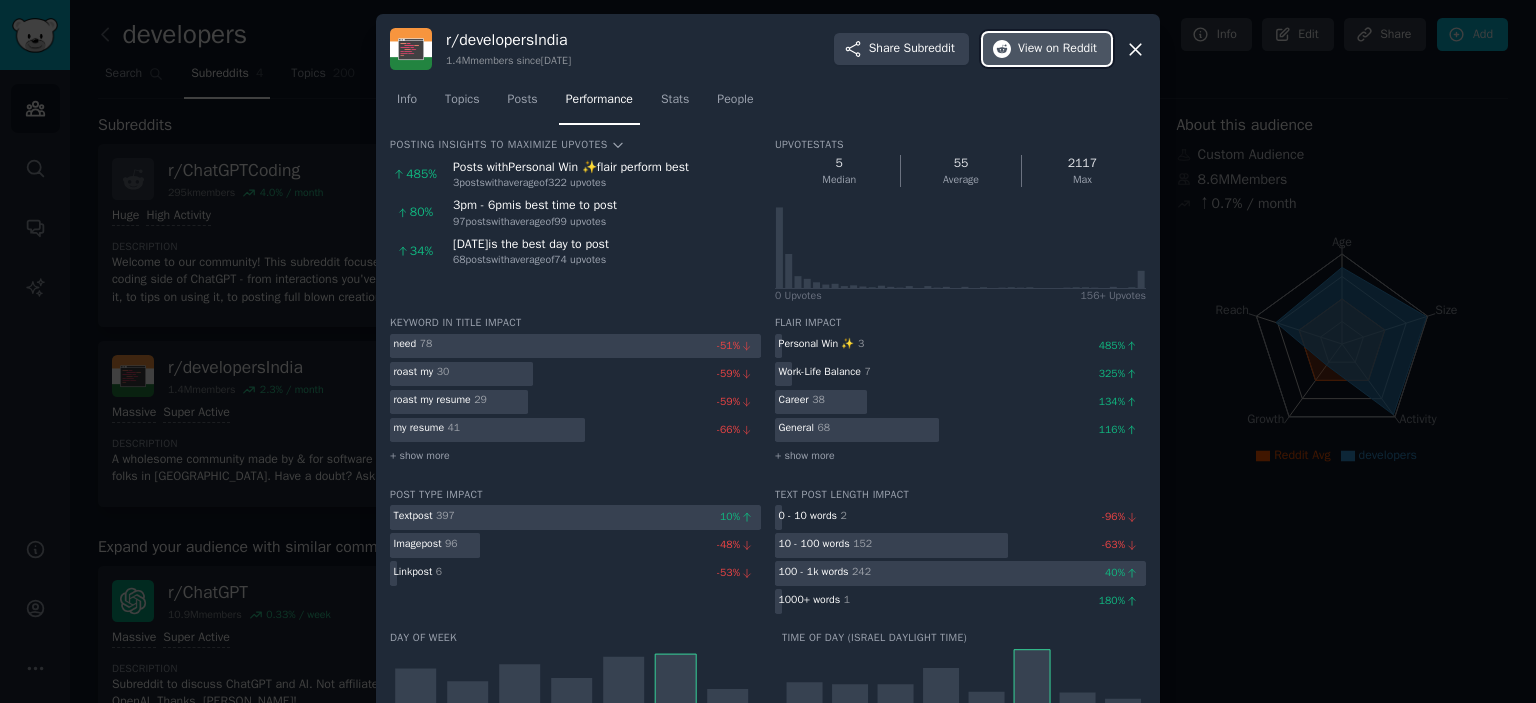 click on "on Reddit" at bounding box center (1071, 49) 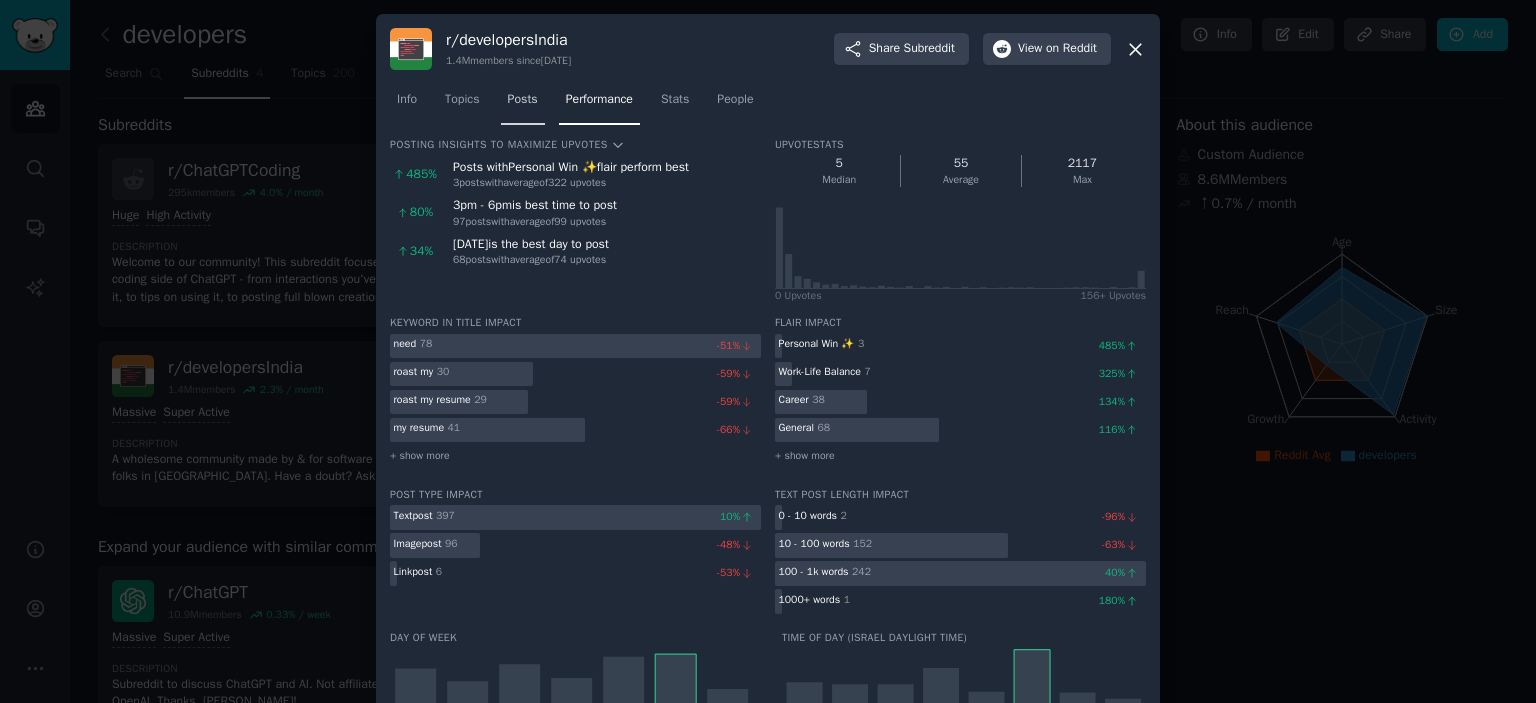 click on "Posts" at bounding box center (523, 100) 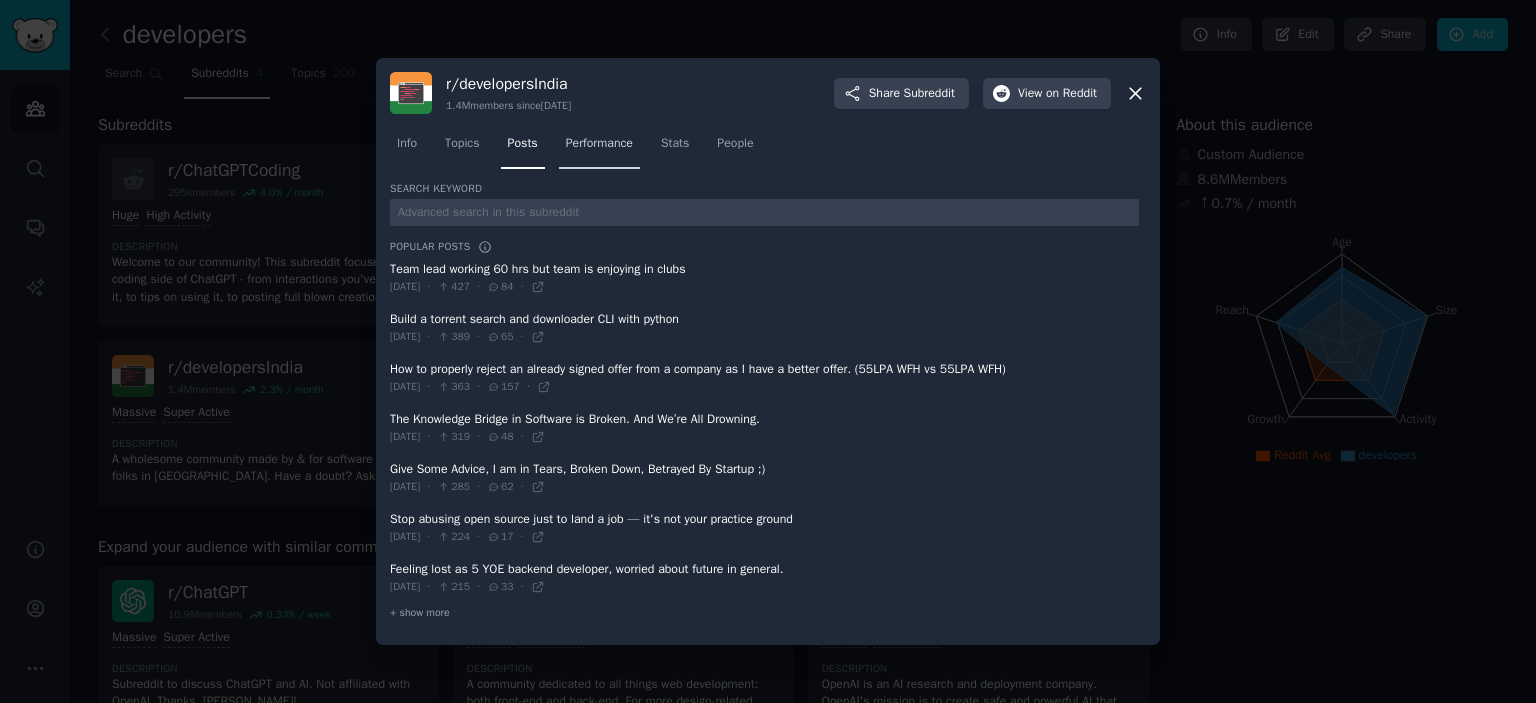 click on "Performance" at bounding box center (599, 148) 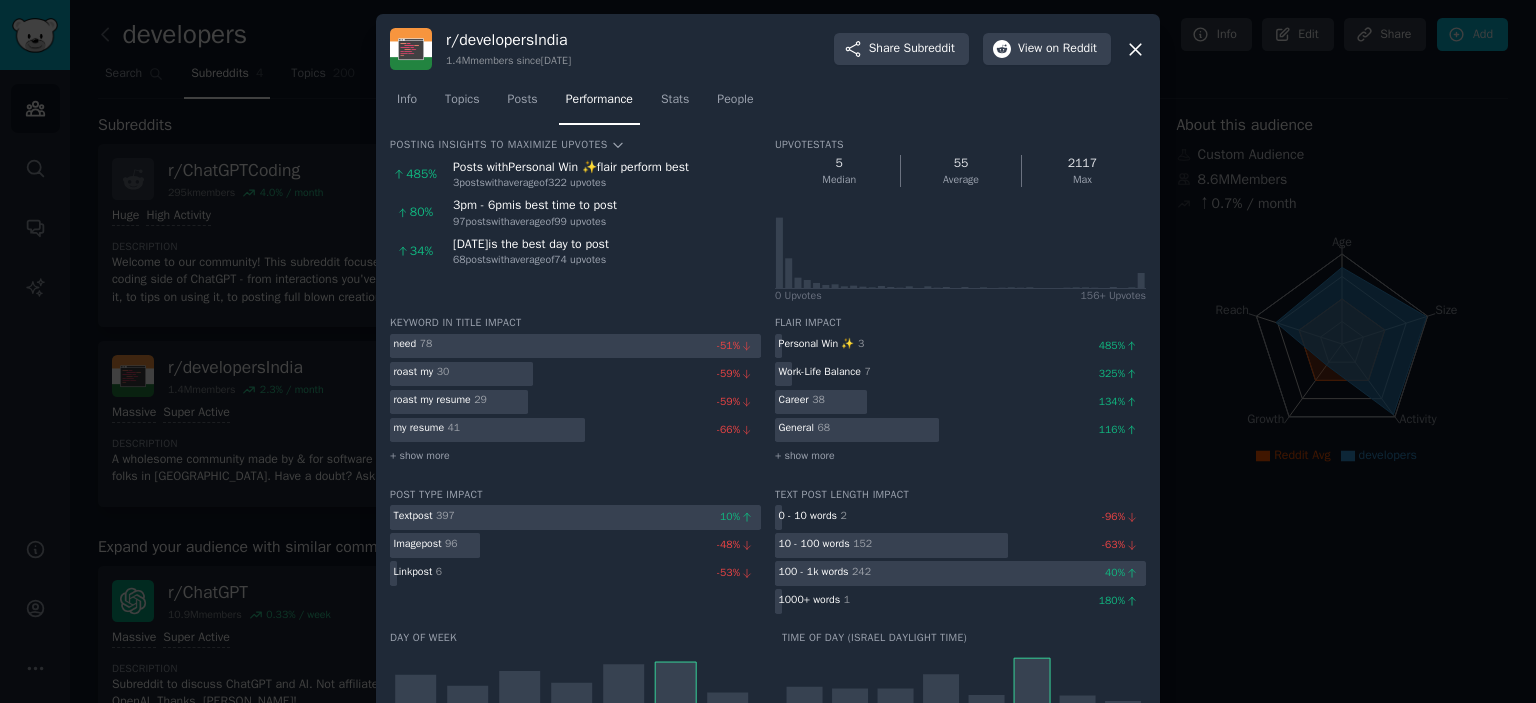 click on "Personal Win ✨" at bounding box center [552, 167] 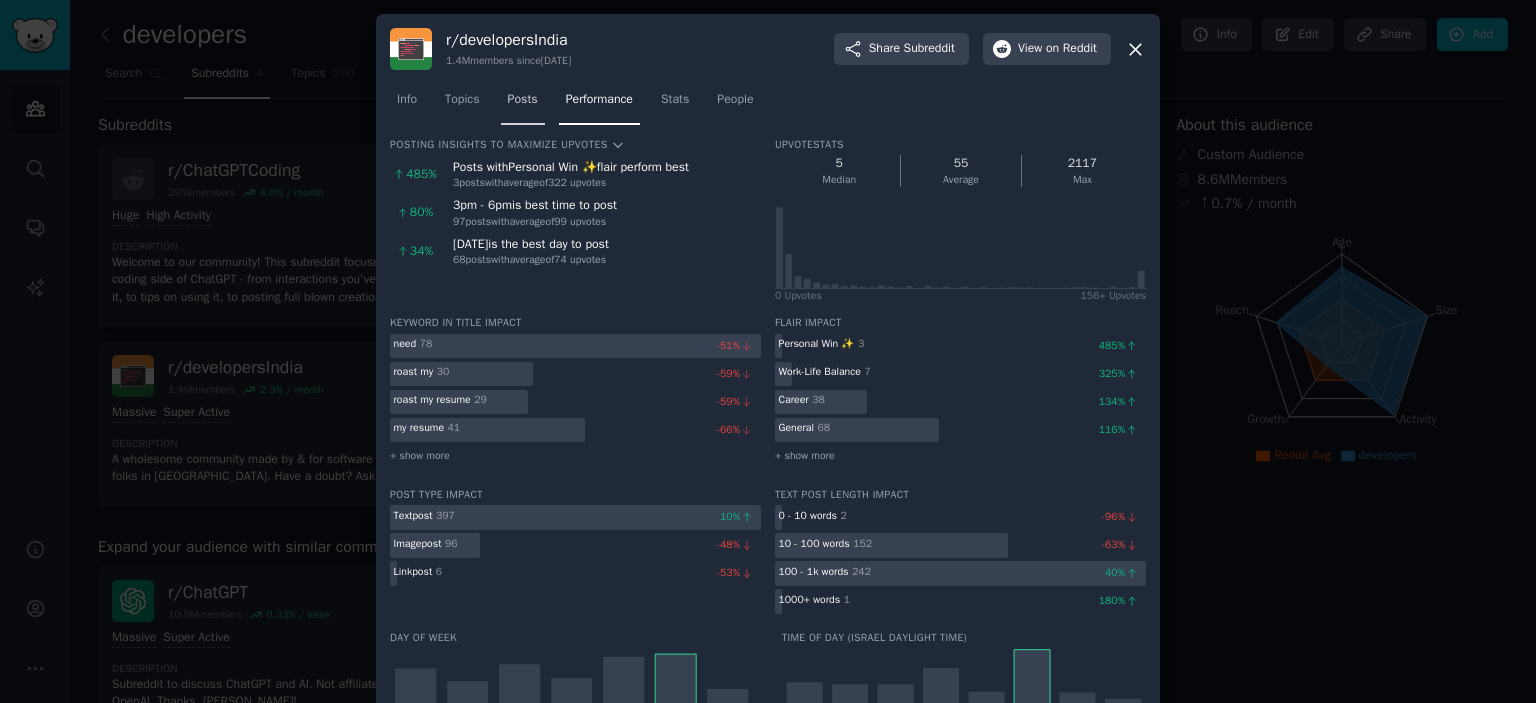 click on "Posts" at bounding box center [523, 104] 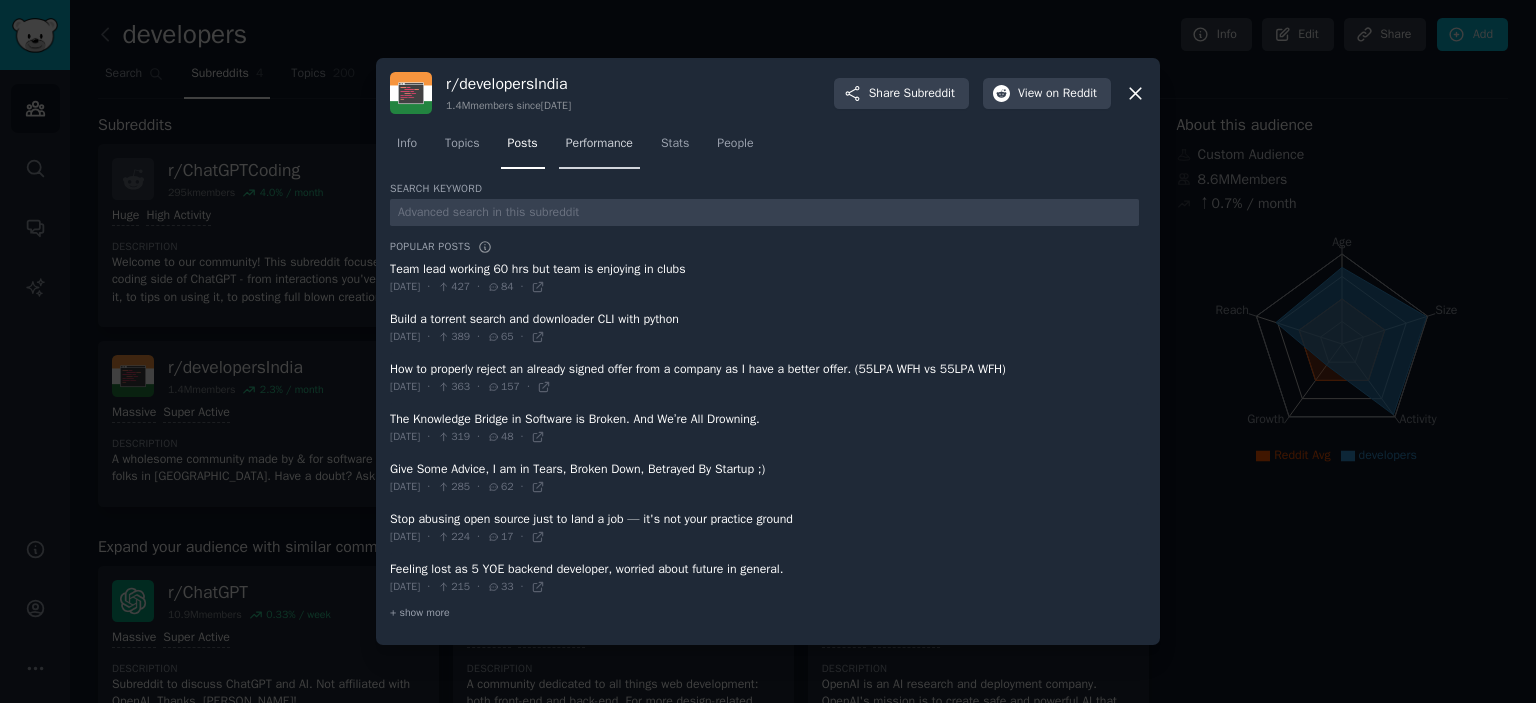 click on "Performance" at bounding box center [599, 144] 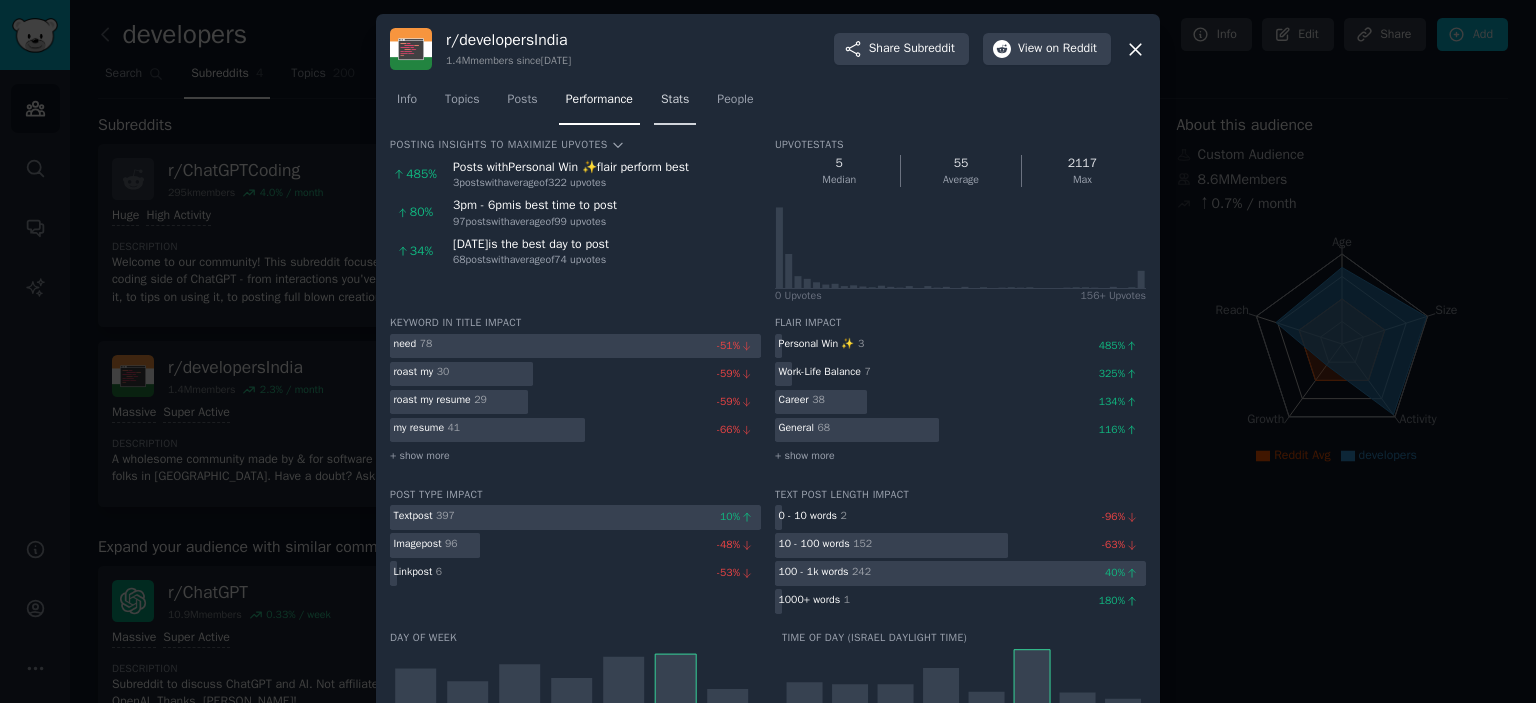 click on "Stats" at bounding box center (675, 100) 